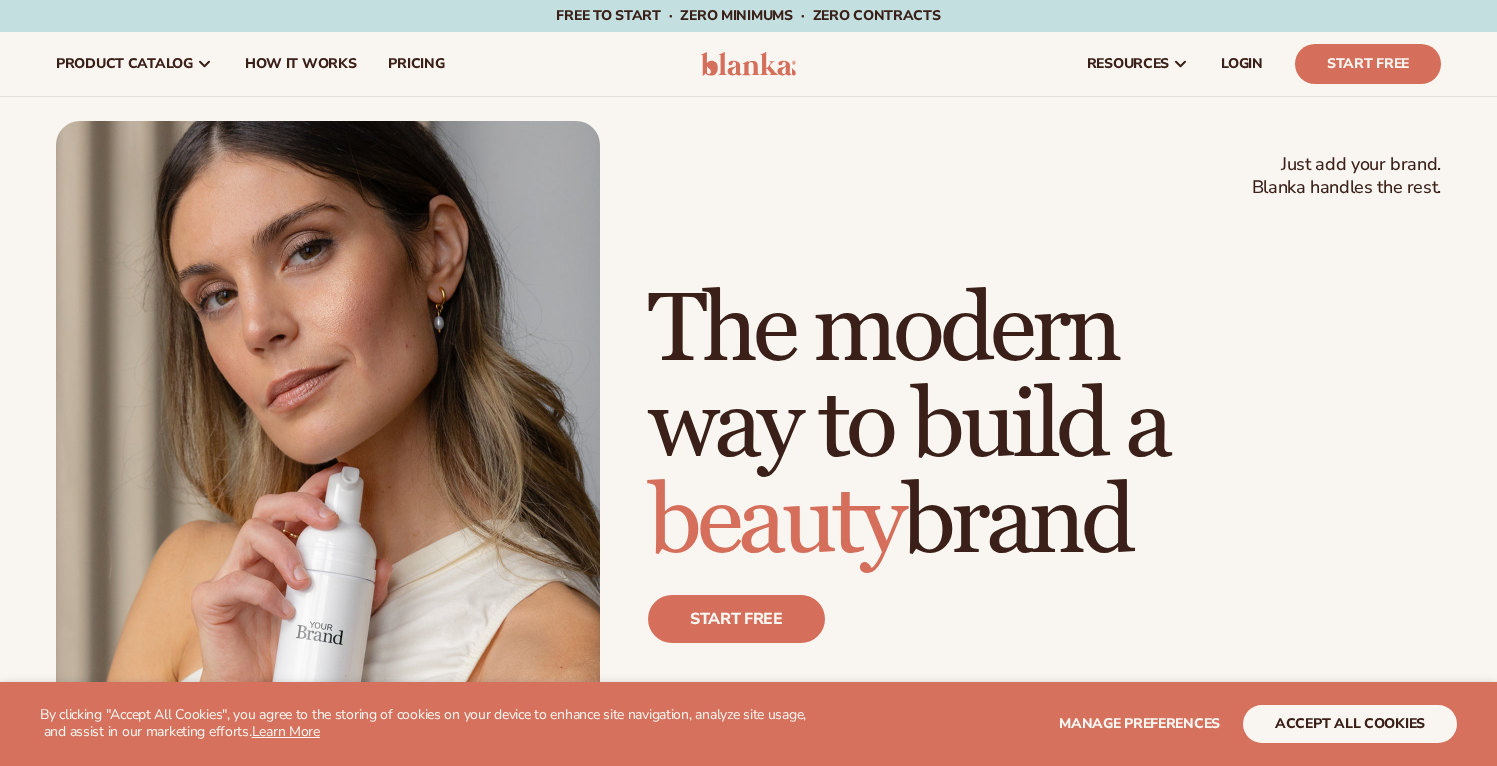 scroll, scrollTop: 0, scrollLeft: 0, axis: both 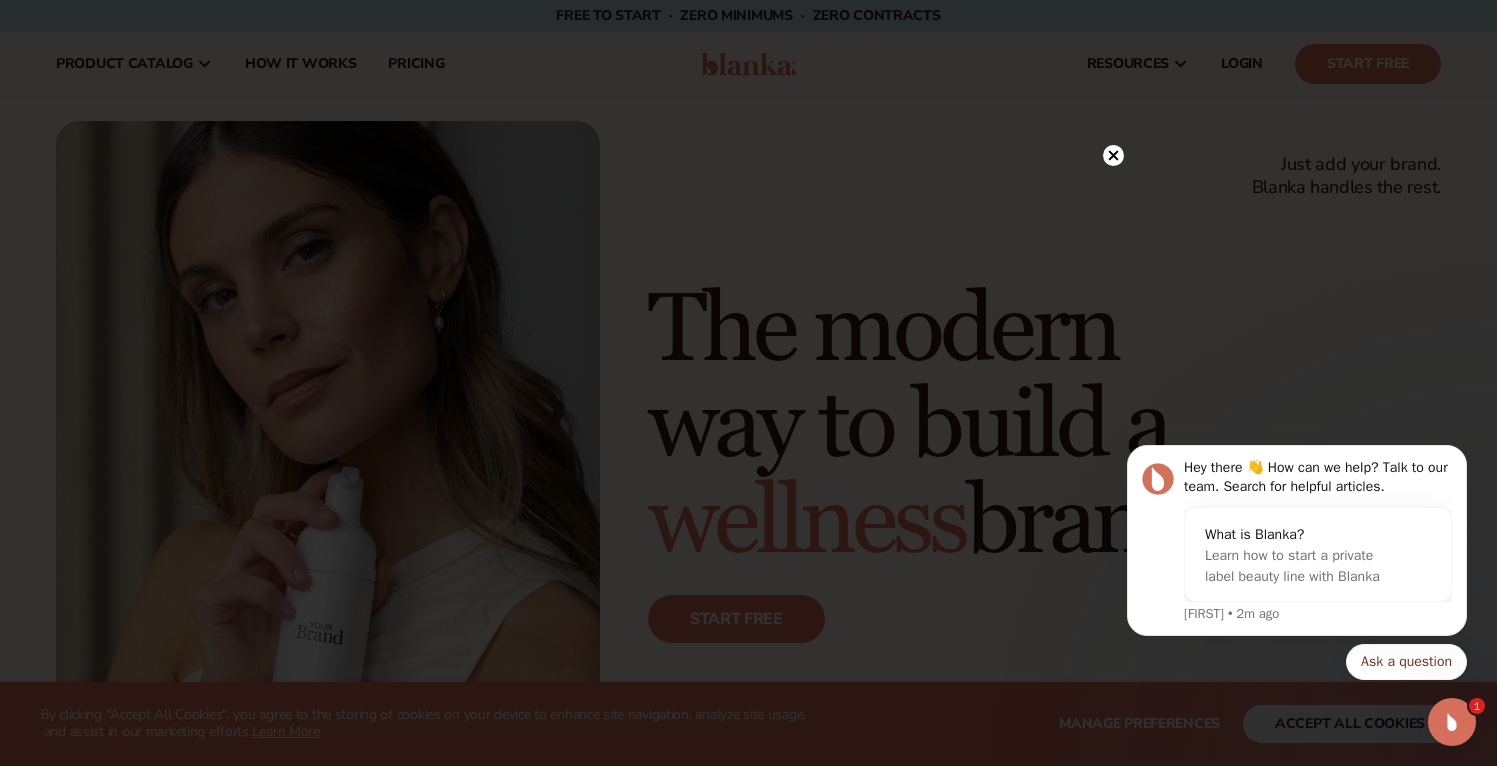 click 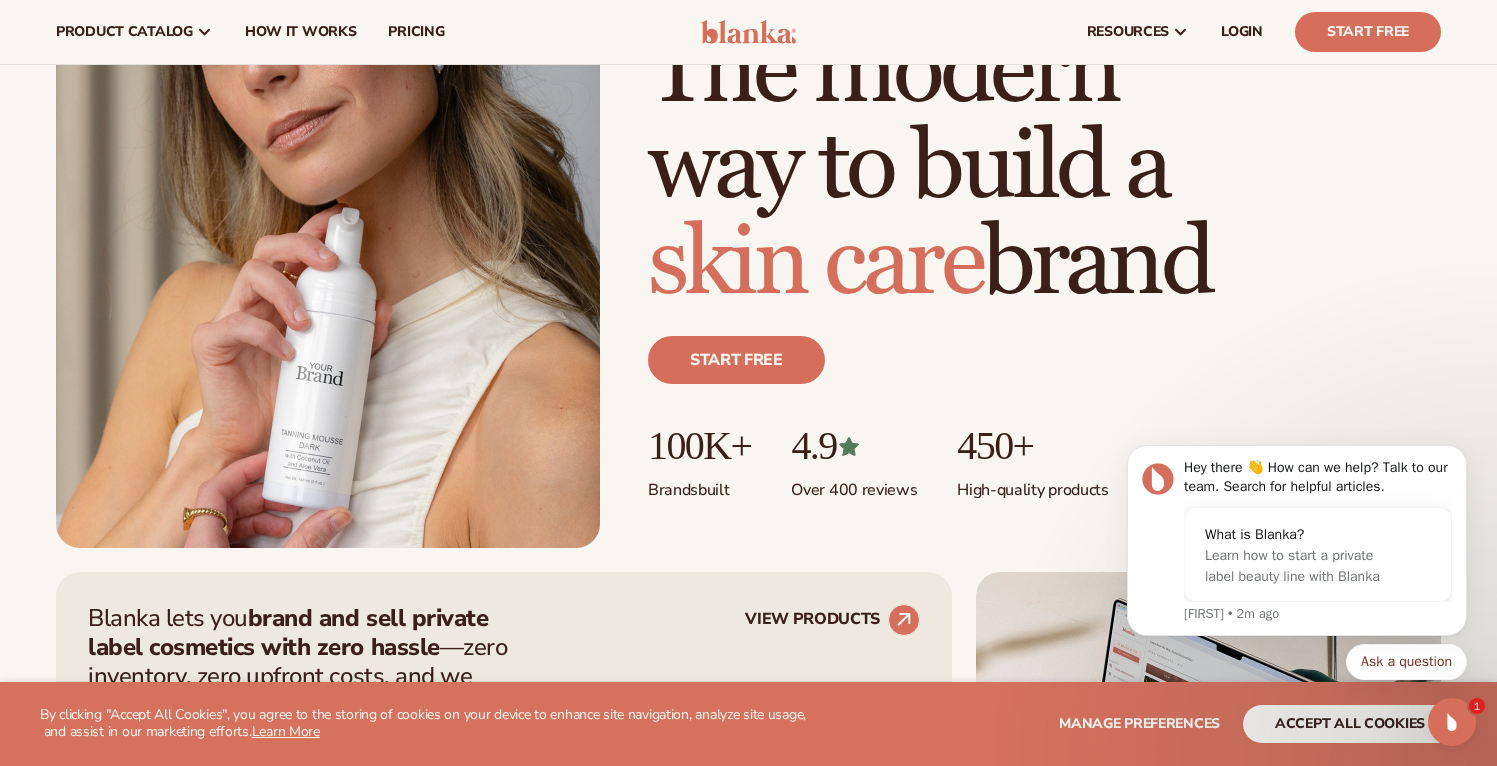 scroll, scrollTop: 0, scrollLeft: 0, axis: both 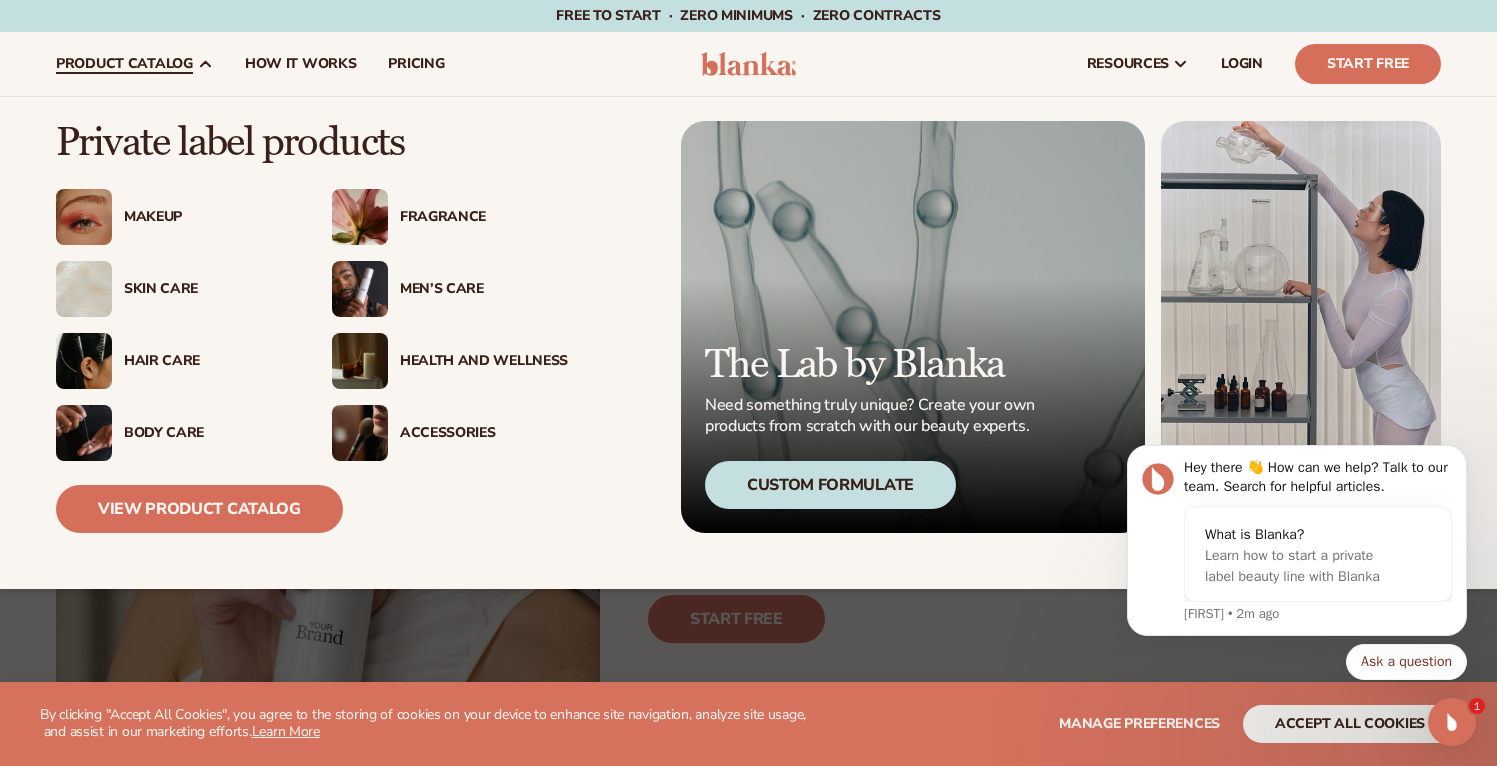 click on "Men’s Care" at bounding box center (484, 289) 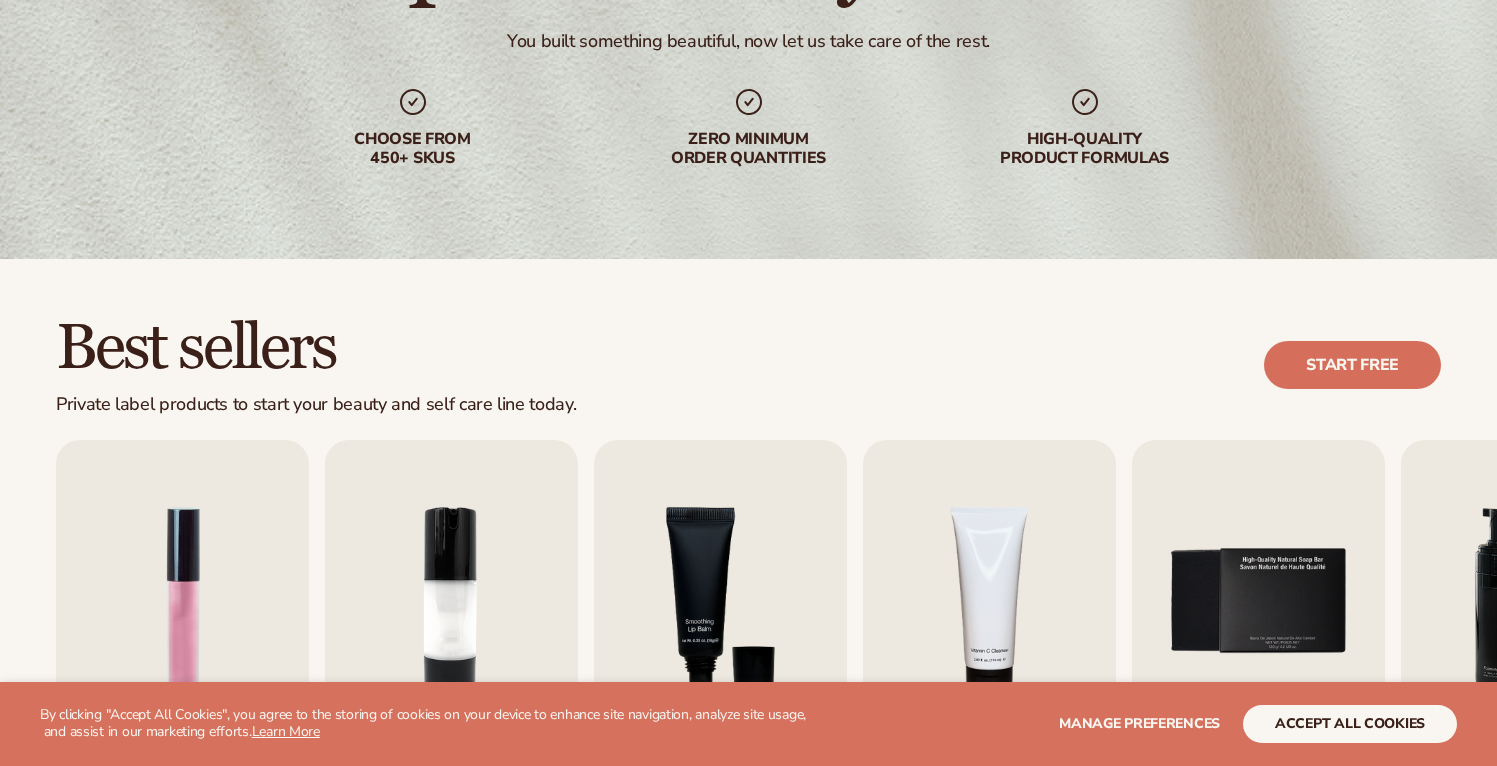 scroll, scrollTop: 531, scrollLeft: 0, axis: vertical 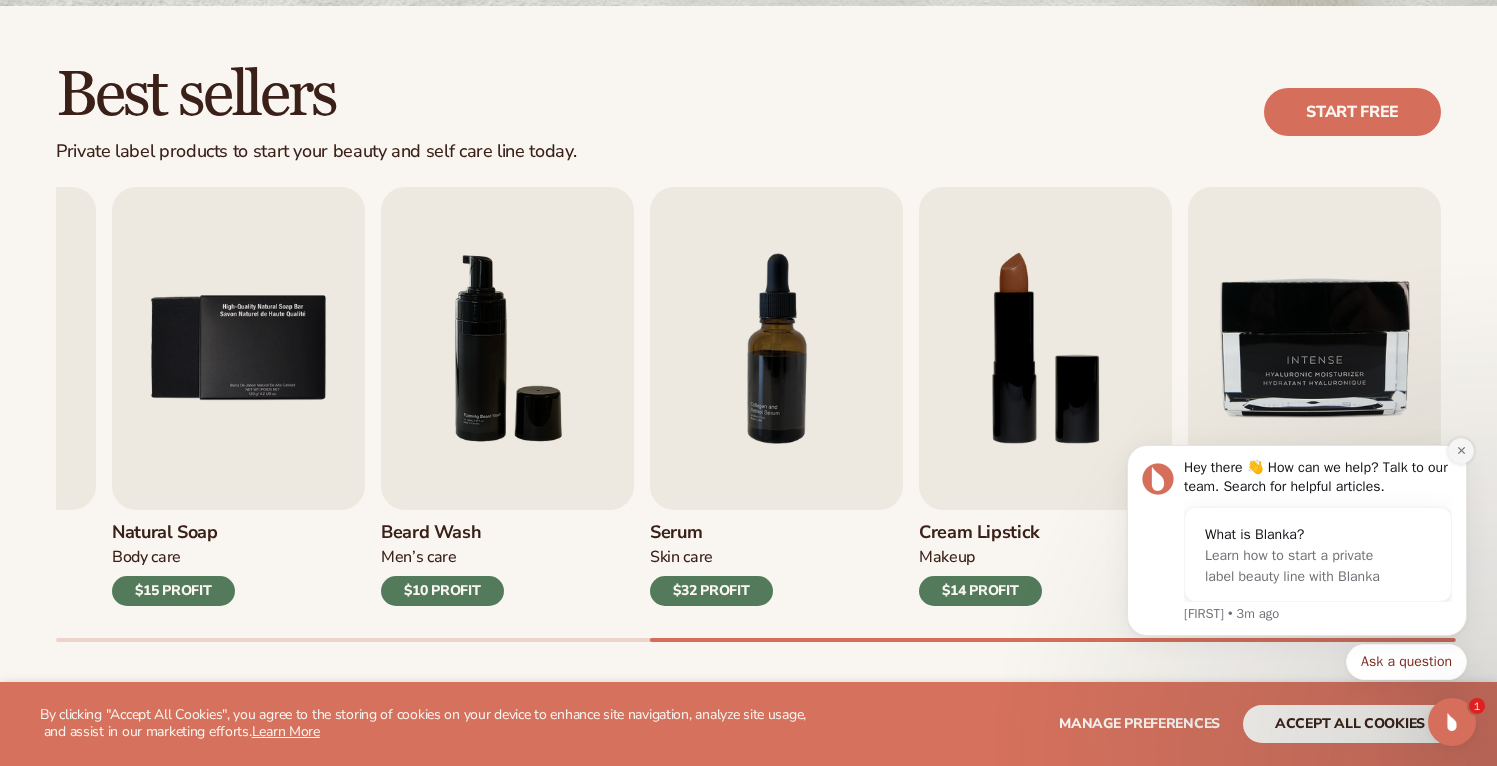 click 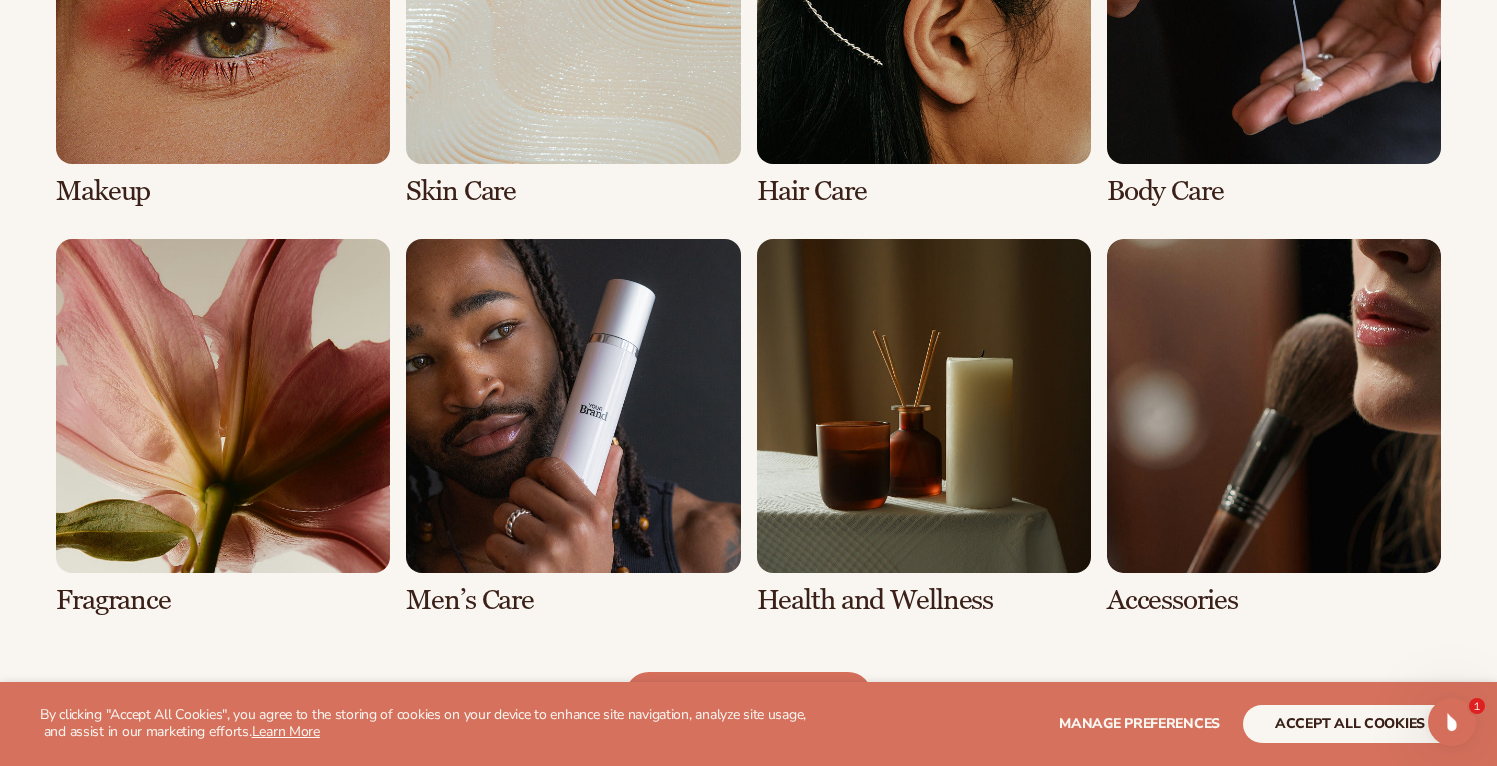 scroll, scrollTop: 1697, scrollLeft: 0, axis: vertical 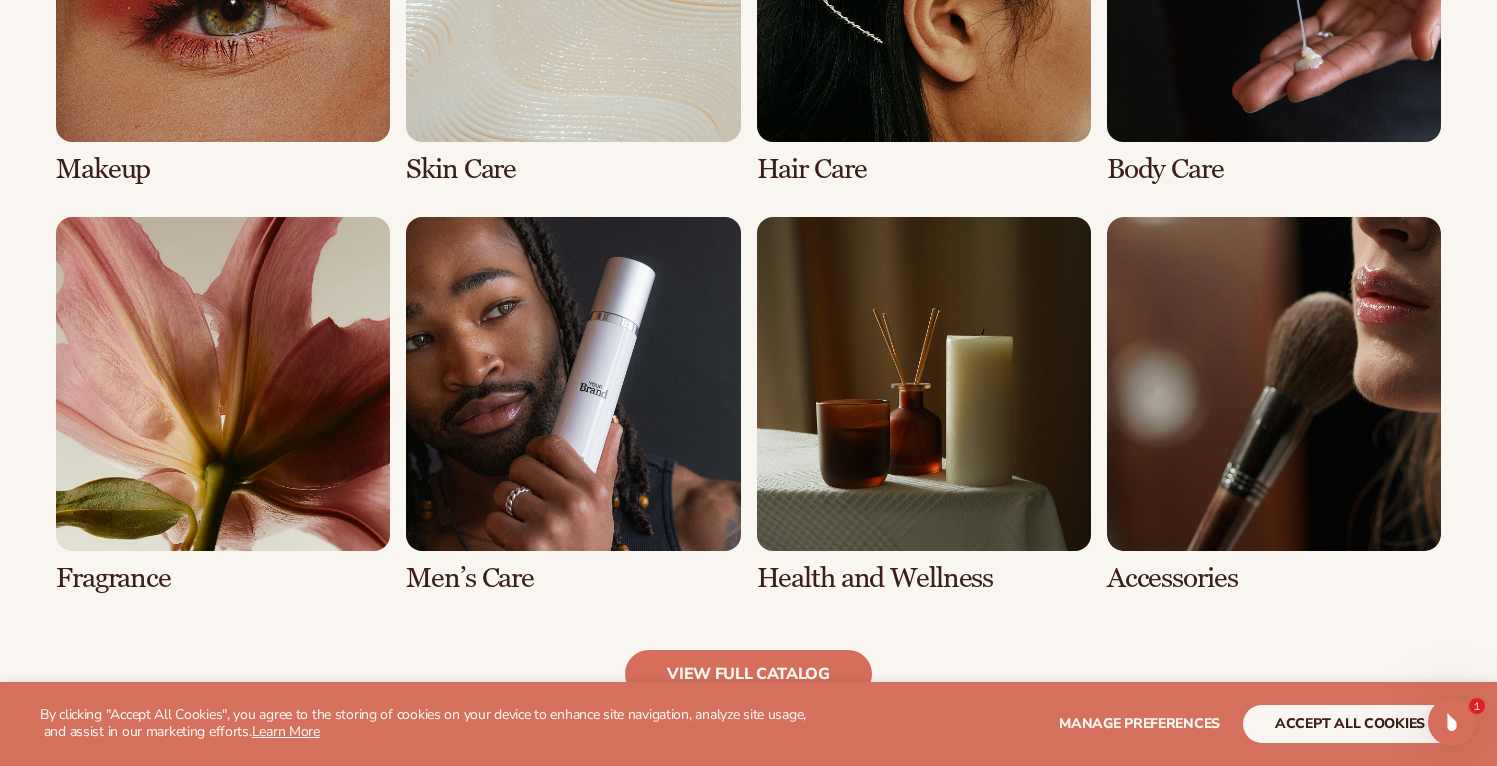click at bounding box center [924, 405] 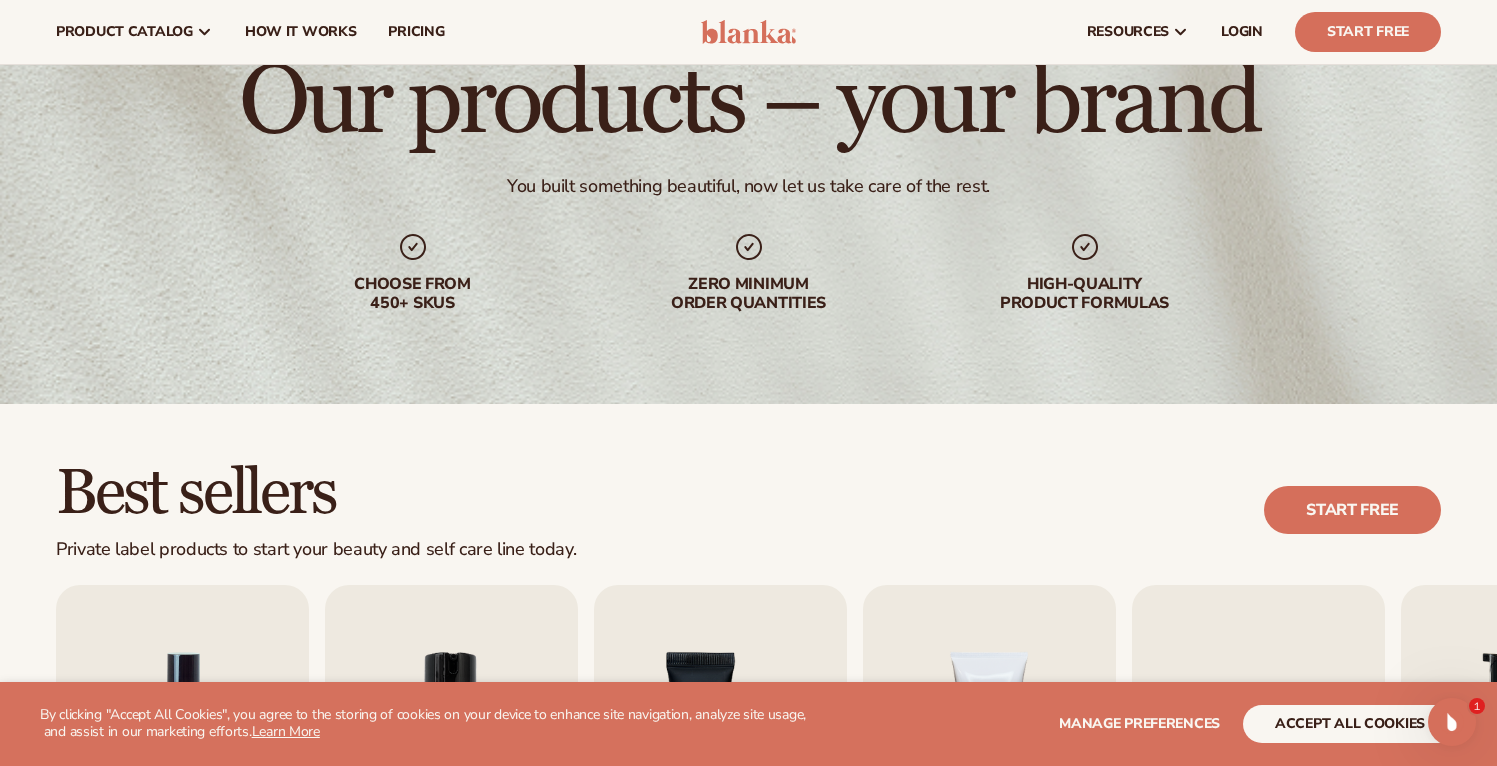 scroll, scrollTop: 0, scrollLeft: 0, axis: both 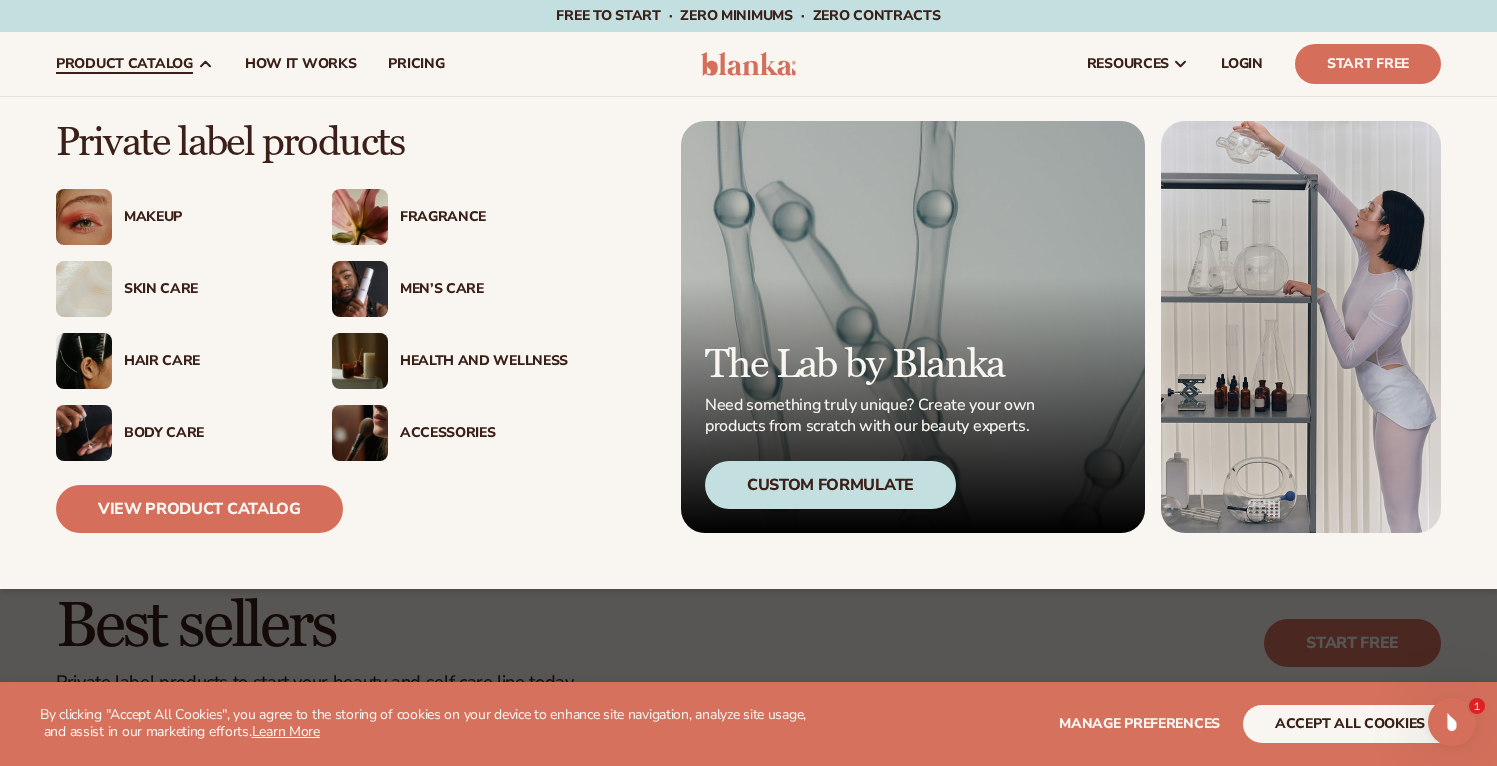 click on "Health And Wellness" at bounding box center (484, 361) 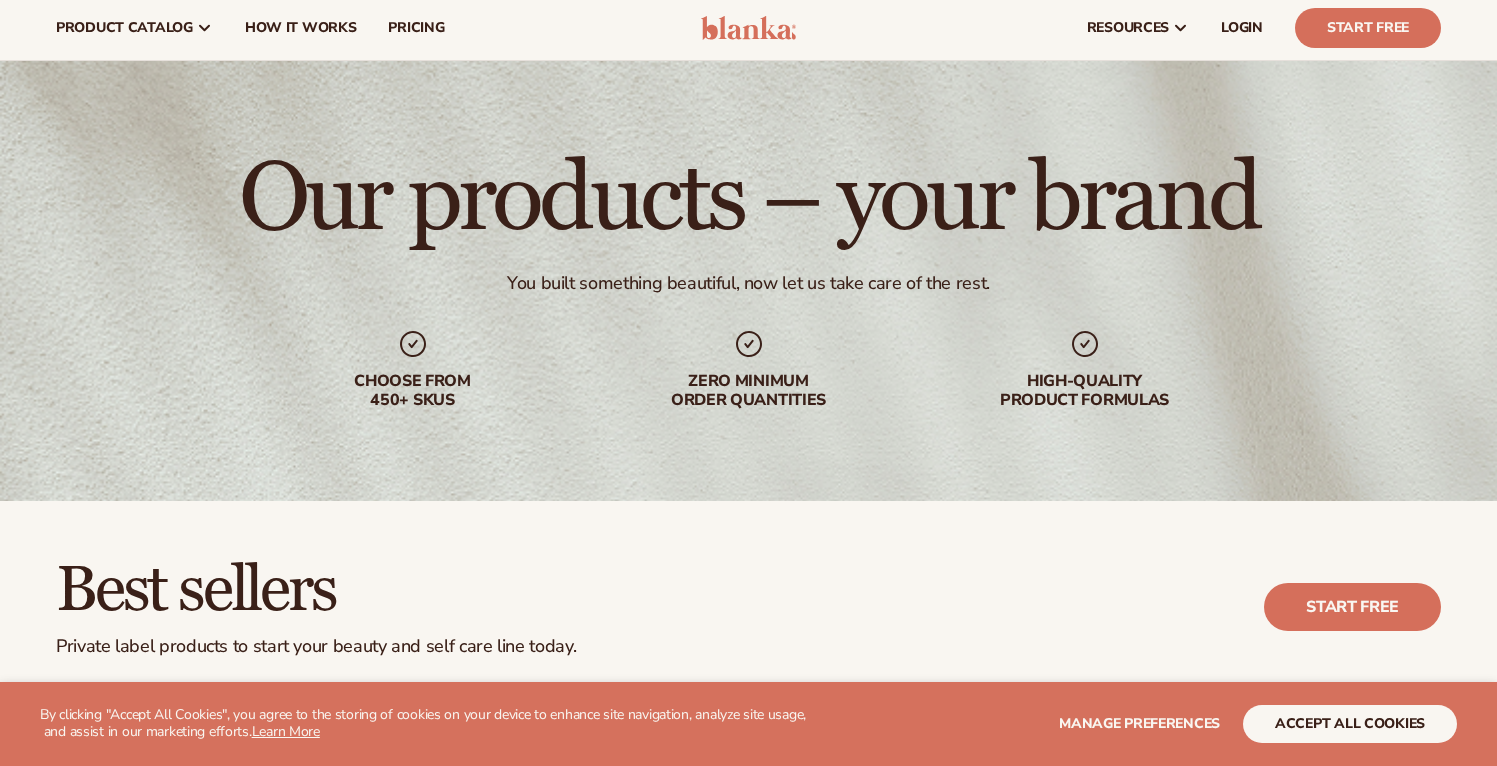 scroll, scrollTop: 0, scrollLeft: 0, axis: both 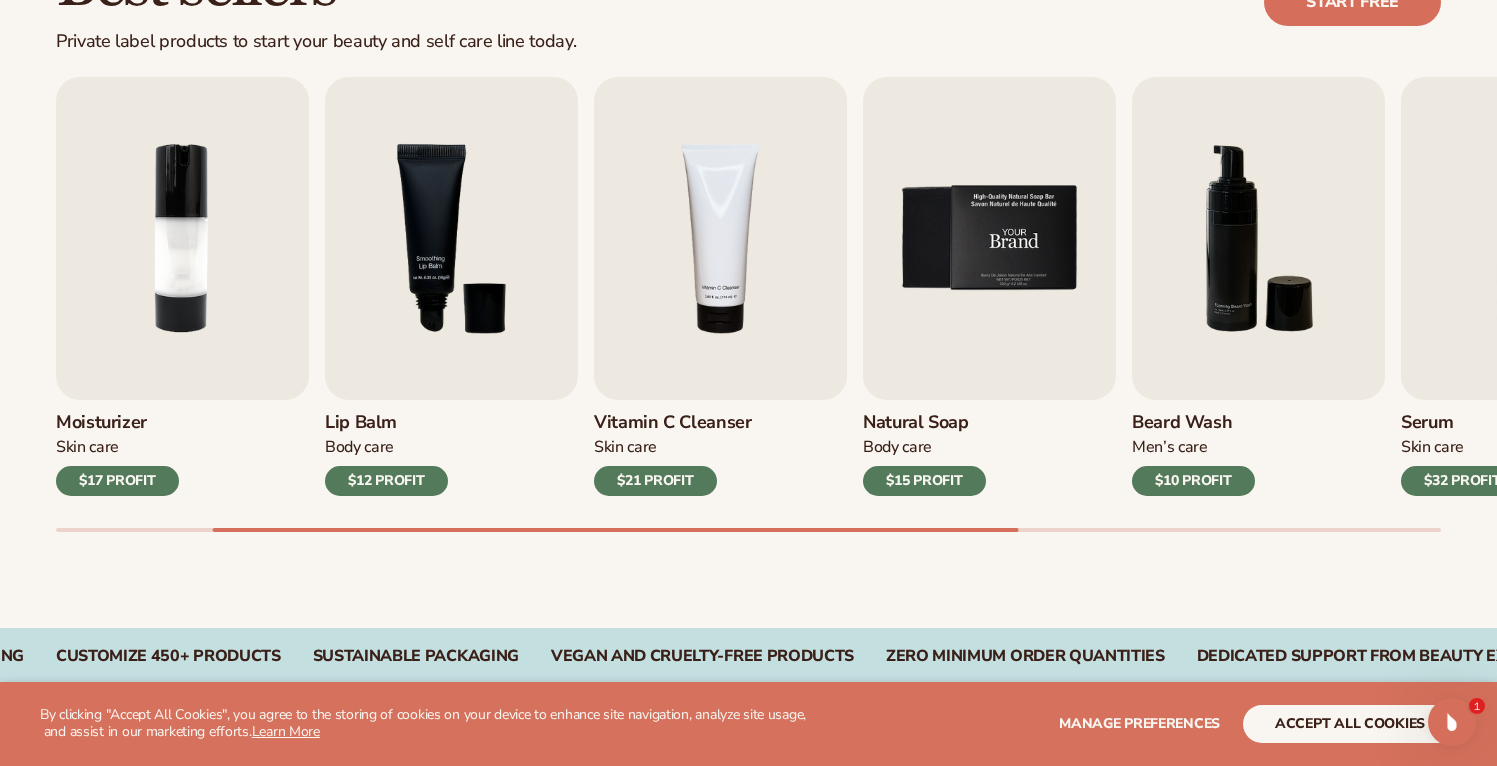 click at bounding box center (989, 238) 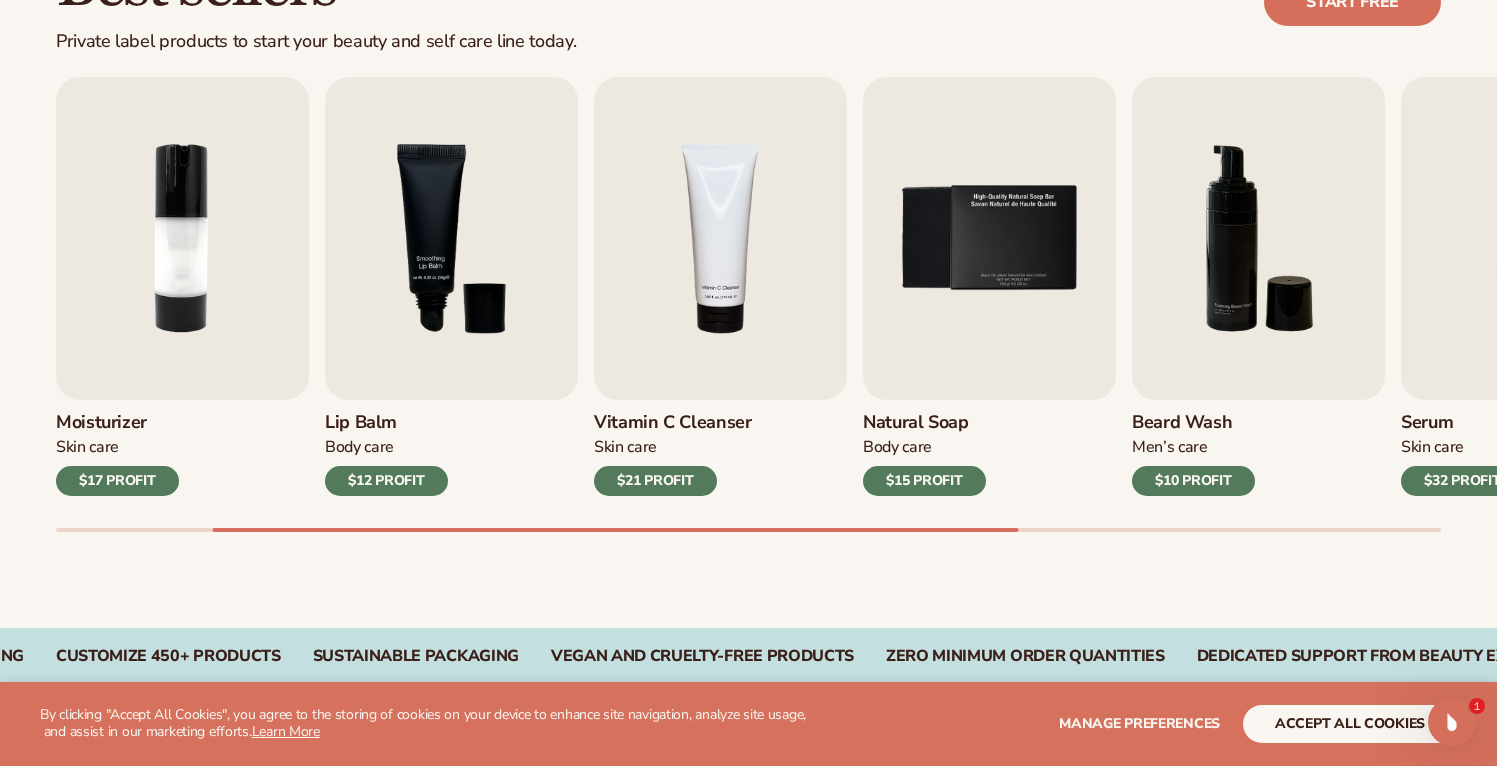 click on "Body Care" at bounding box center [924, 447] 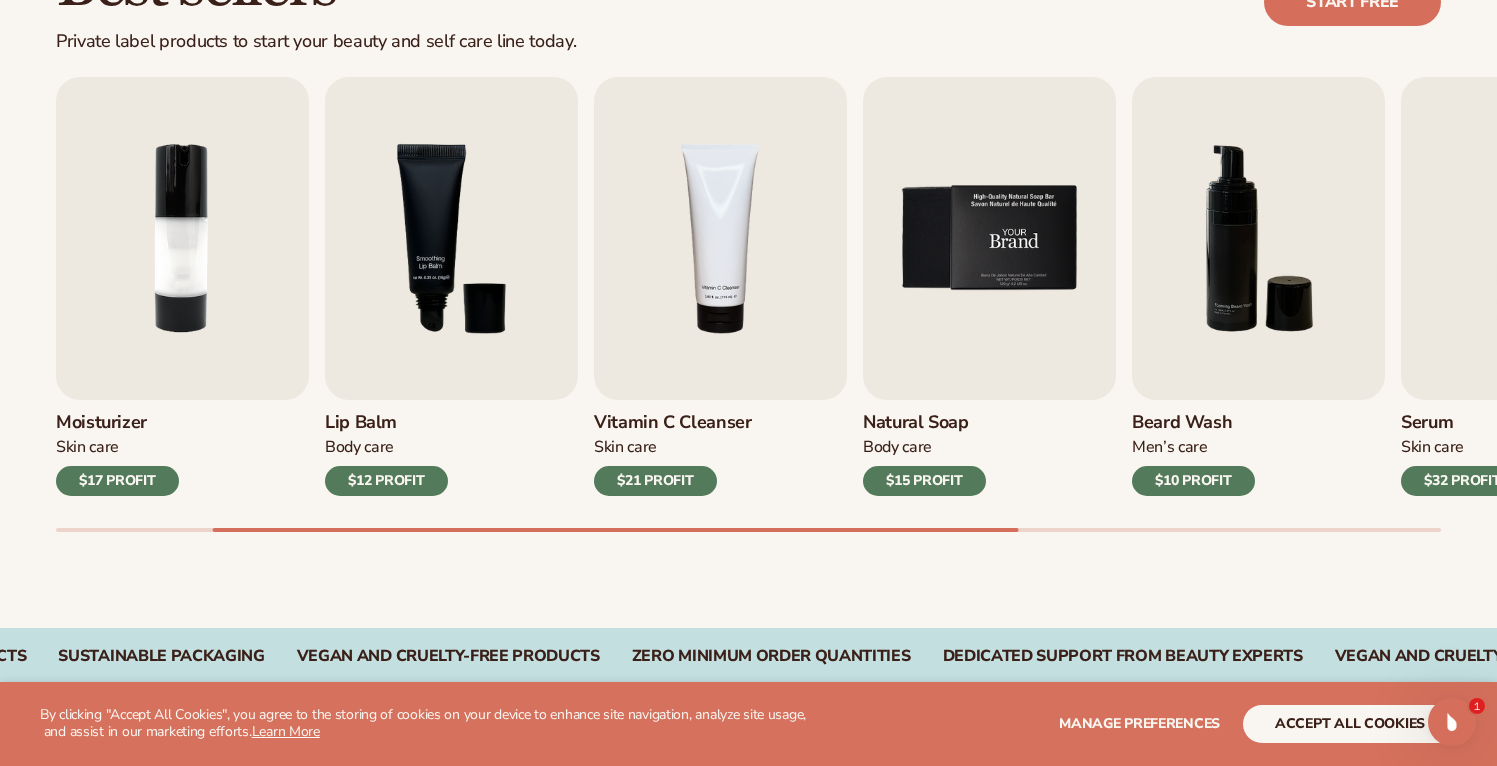 click at bounding box center [989, 238] 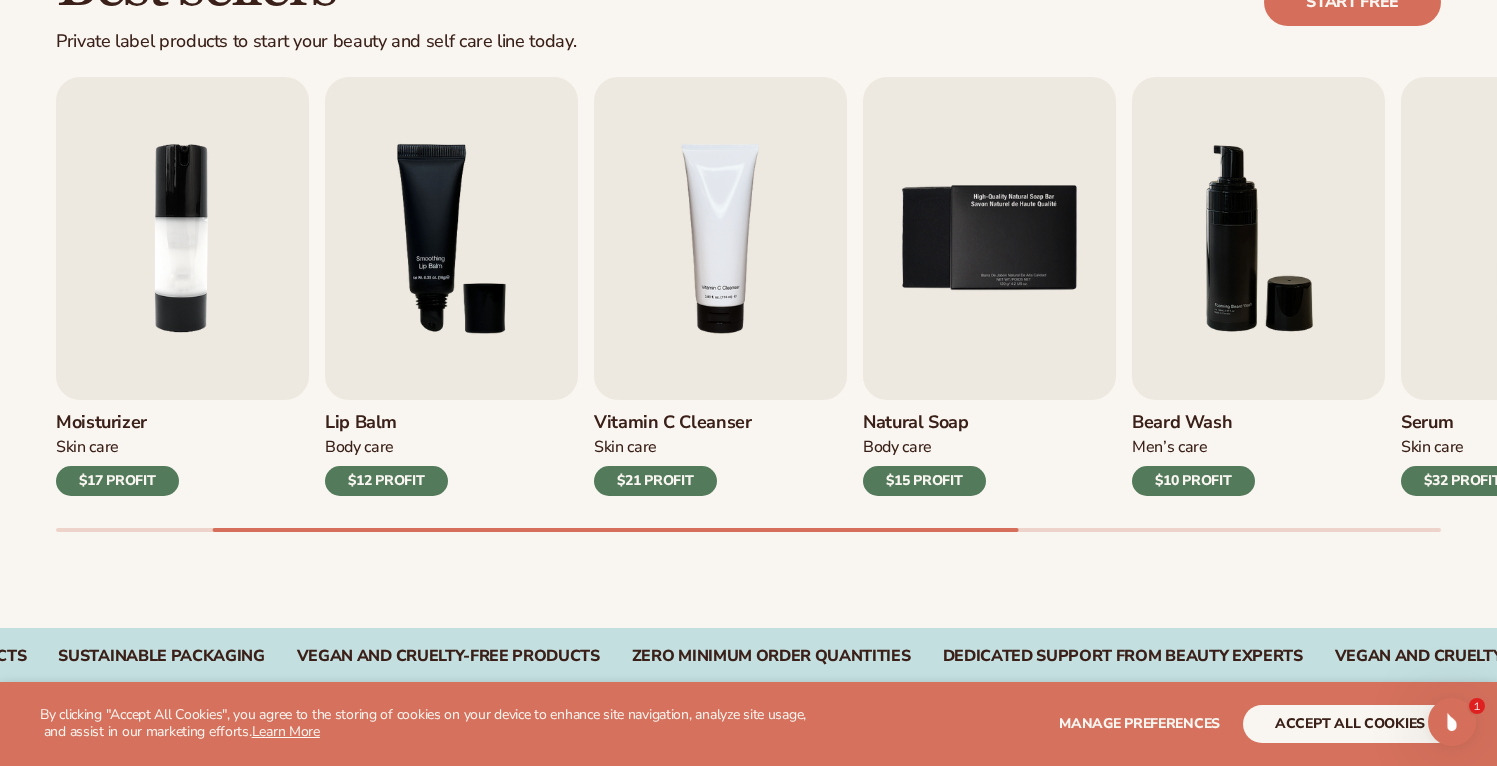 click on "$15 PROFIT" at bounding box center [924, 481] 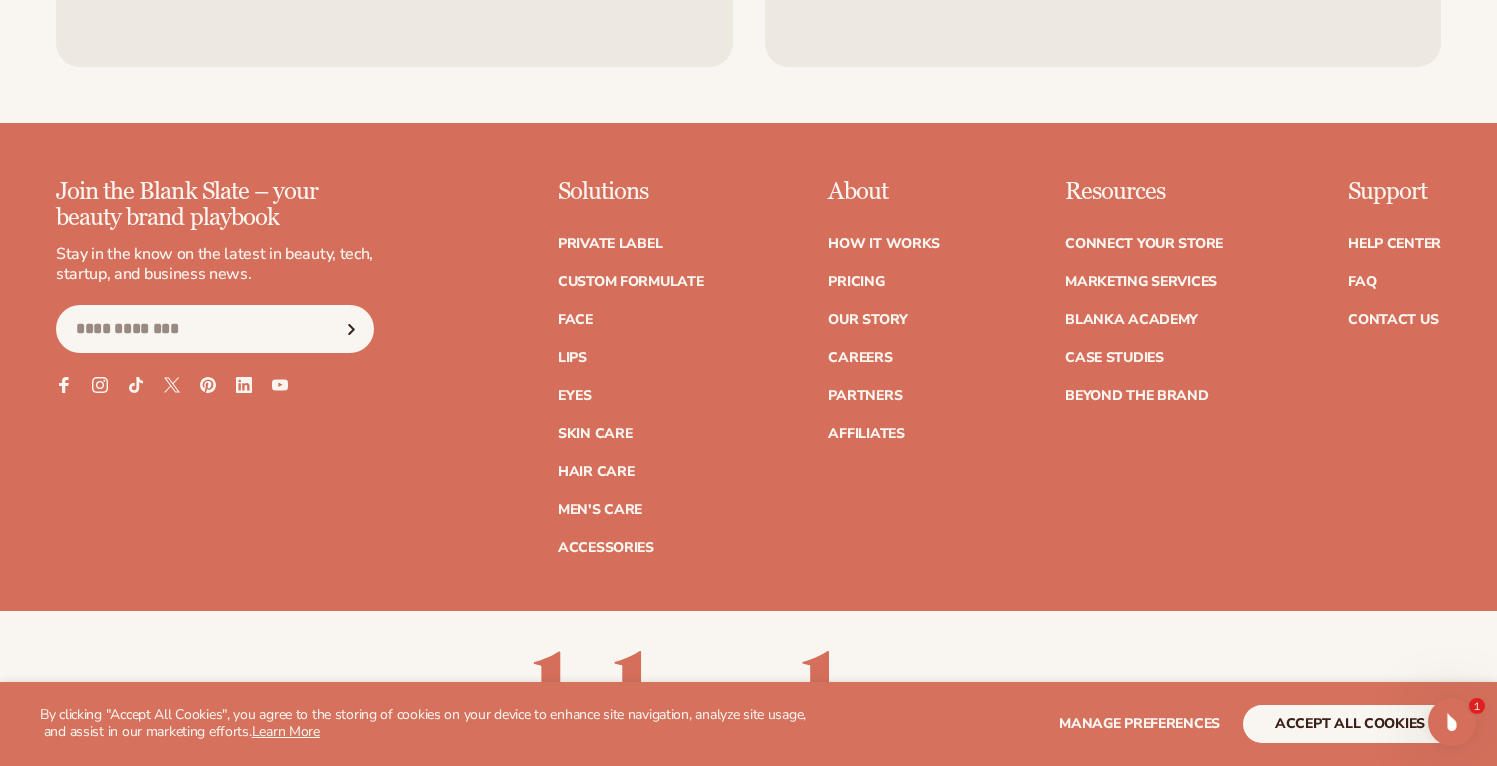 scroll, scrollTop: 4127, scrollLeft: 0, axis: vertical 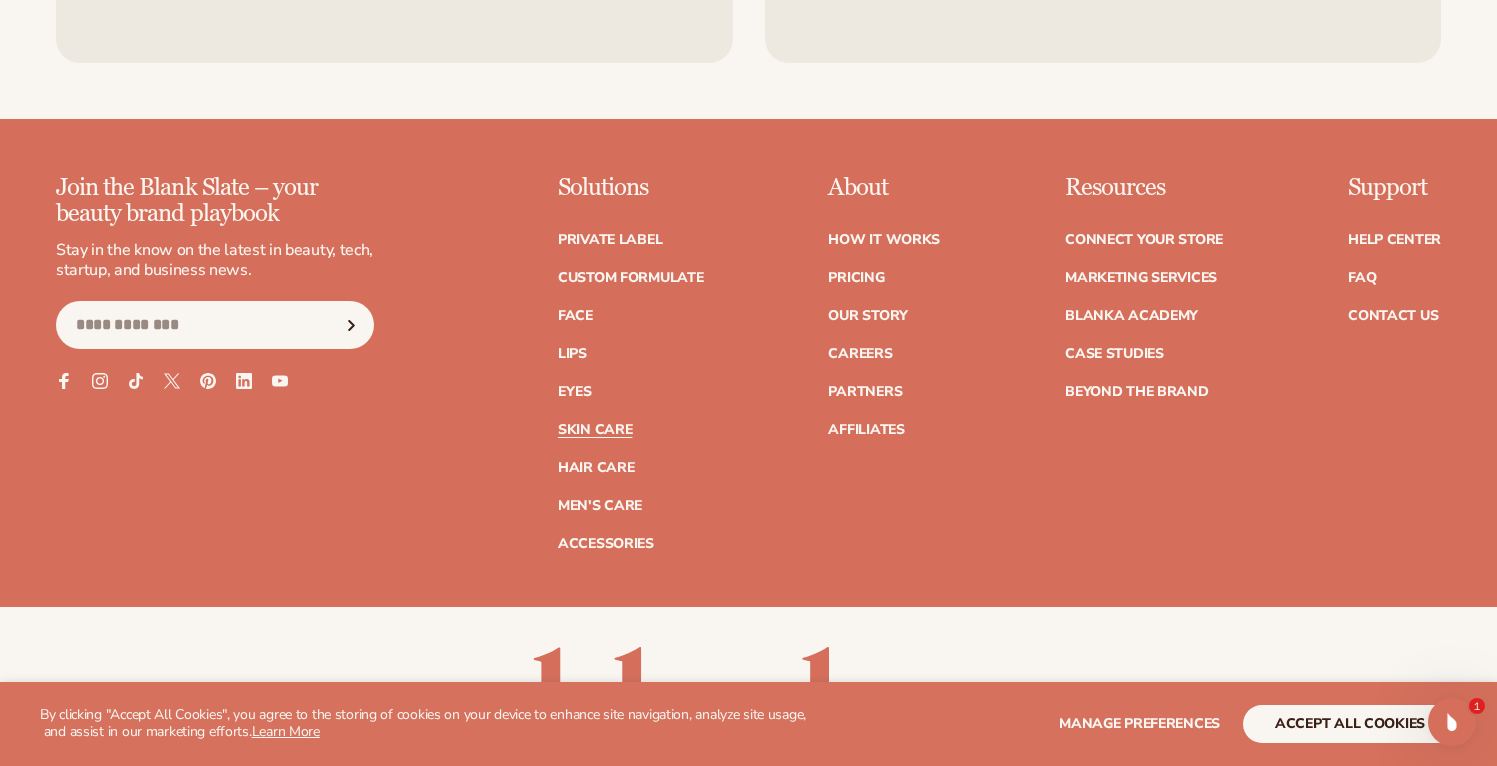 click on "Skin Care" at bounding box center (595, 430) 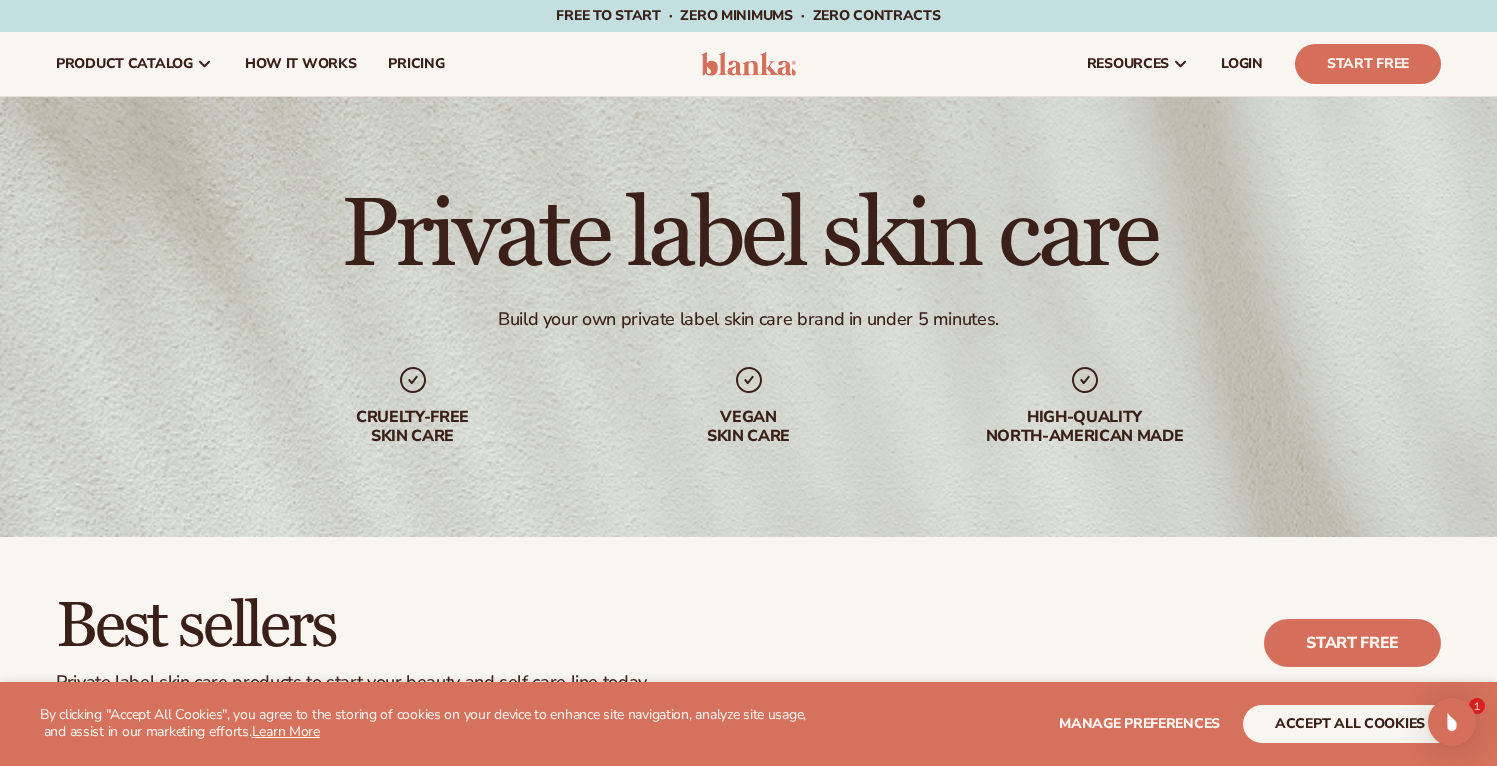 scroll, scrollTop: 289, scrollLeft: 0, axis: vertical 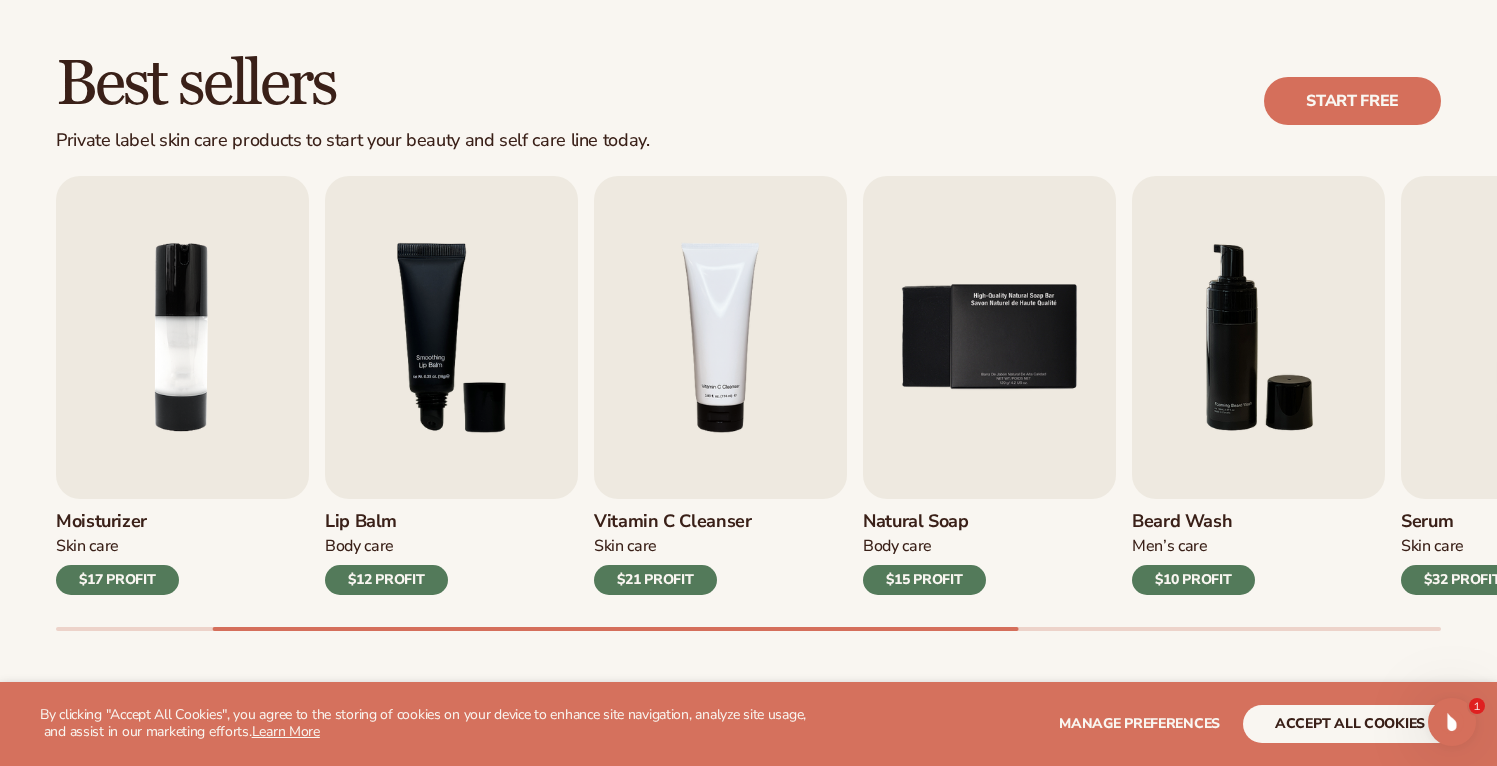 click on "$21 PROFIT" at bounding box center (655, 580) 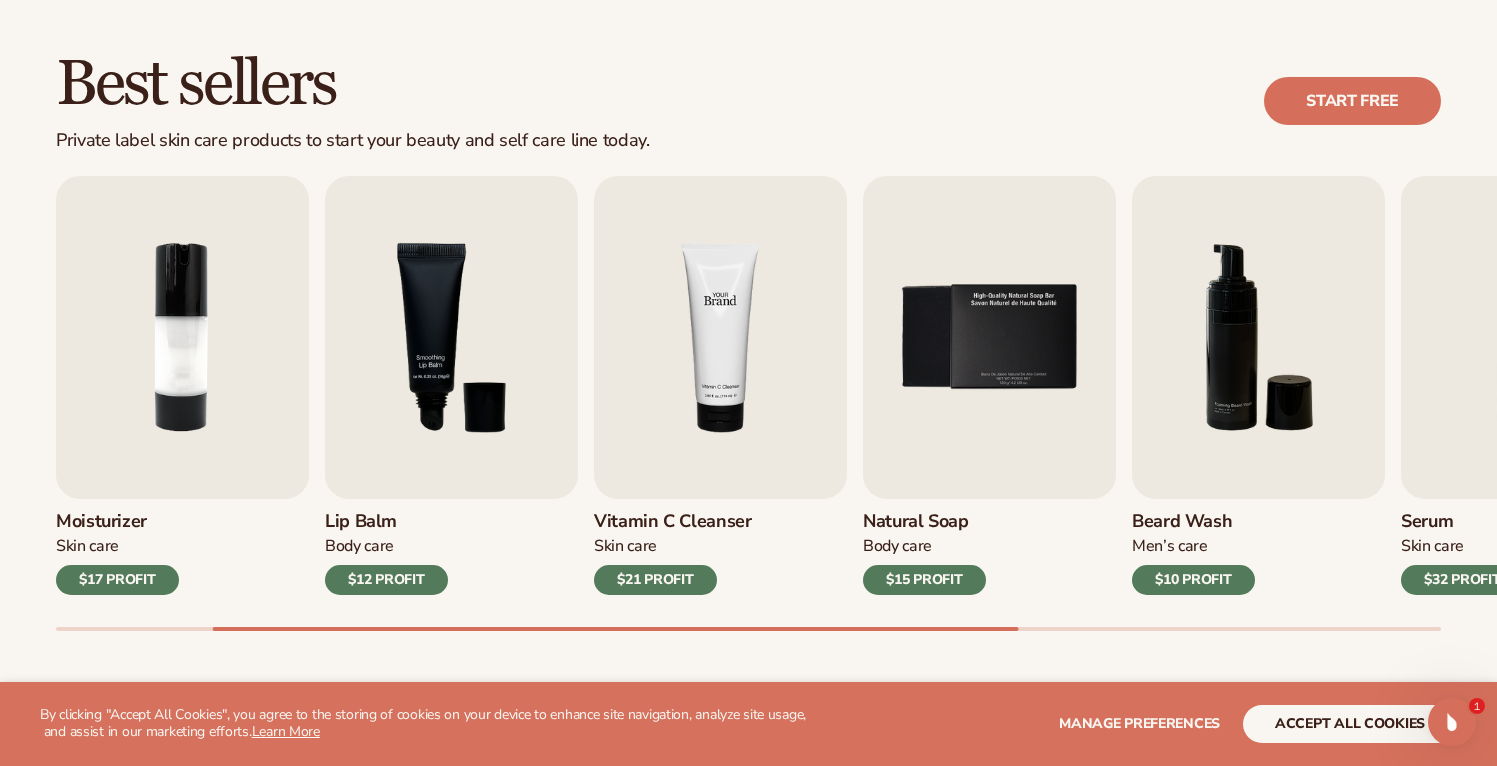 click at bounding box center [720, 337] 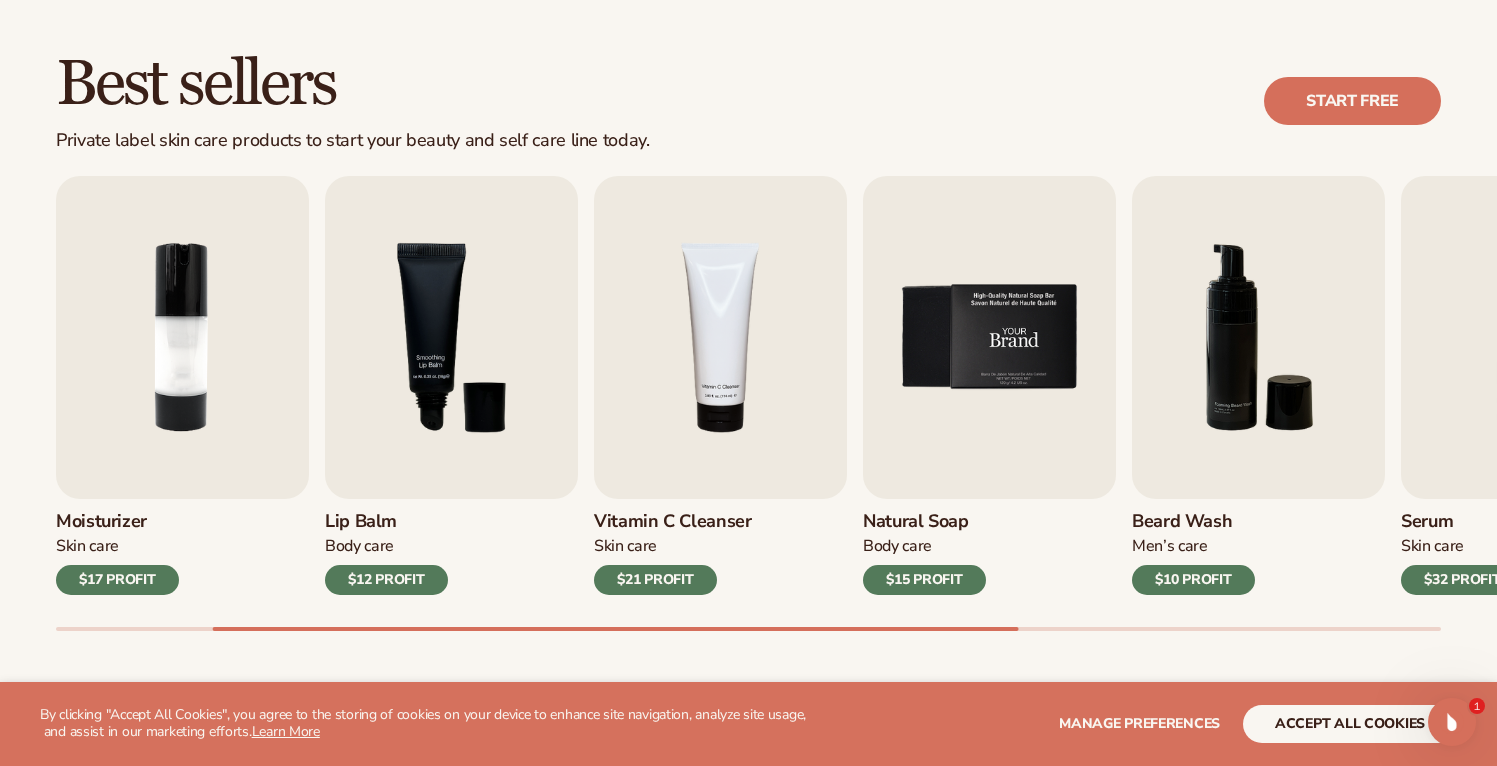 click at bounding box center (989, 337) 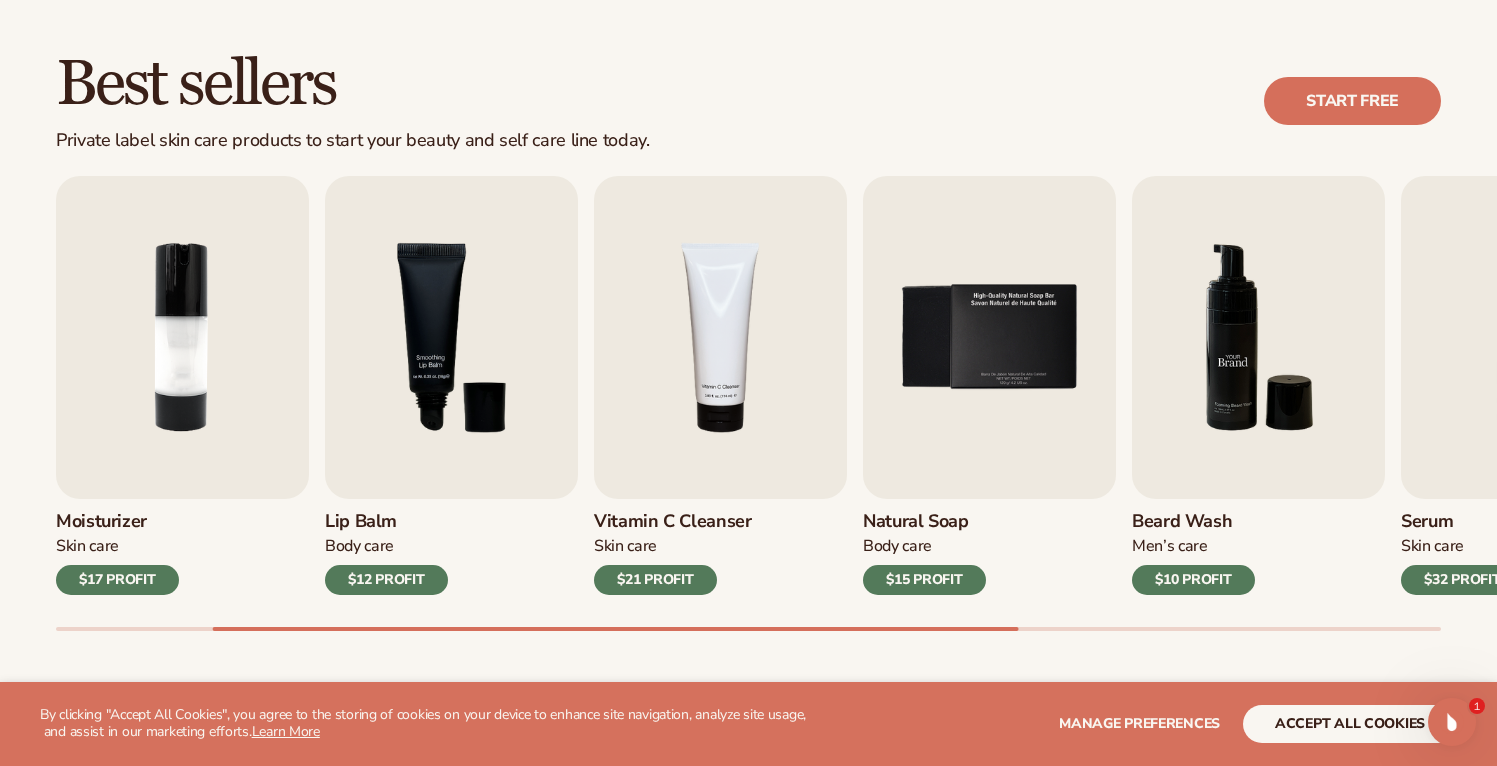 click at bounding box center (1258, 337) 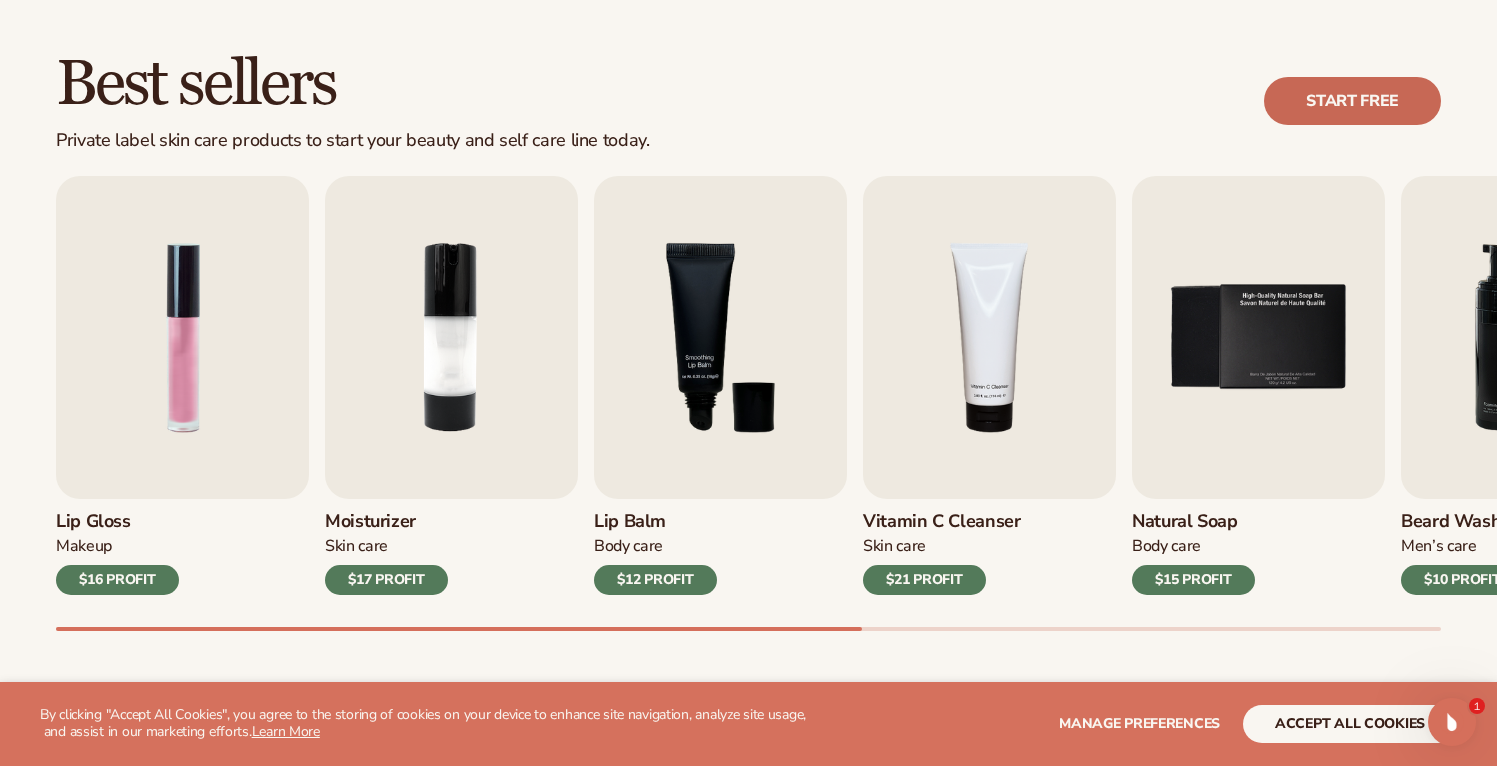 click on "Start free" at bounding box center (1352, 101) 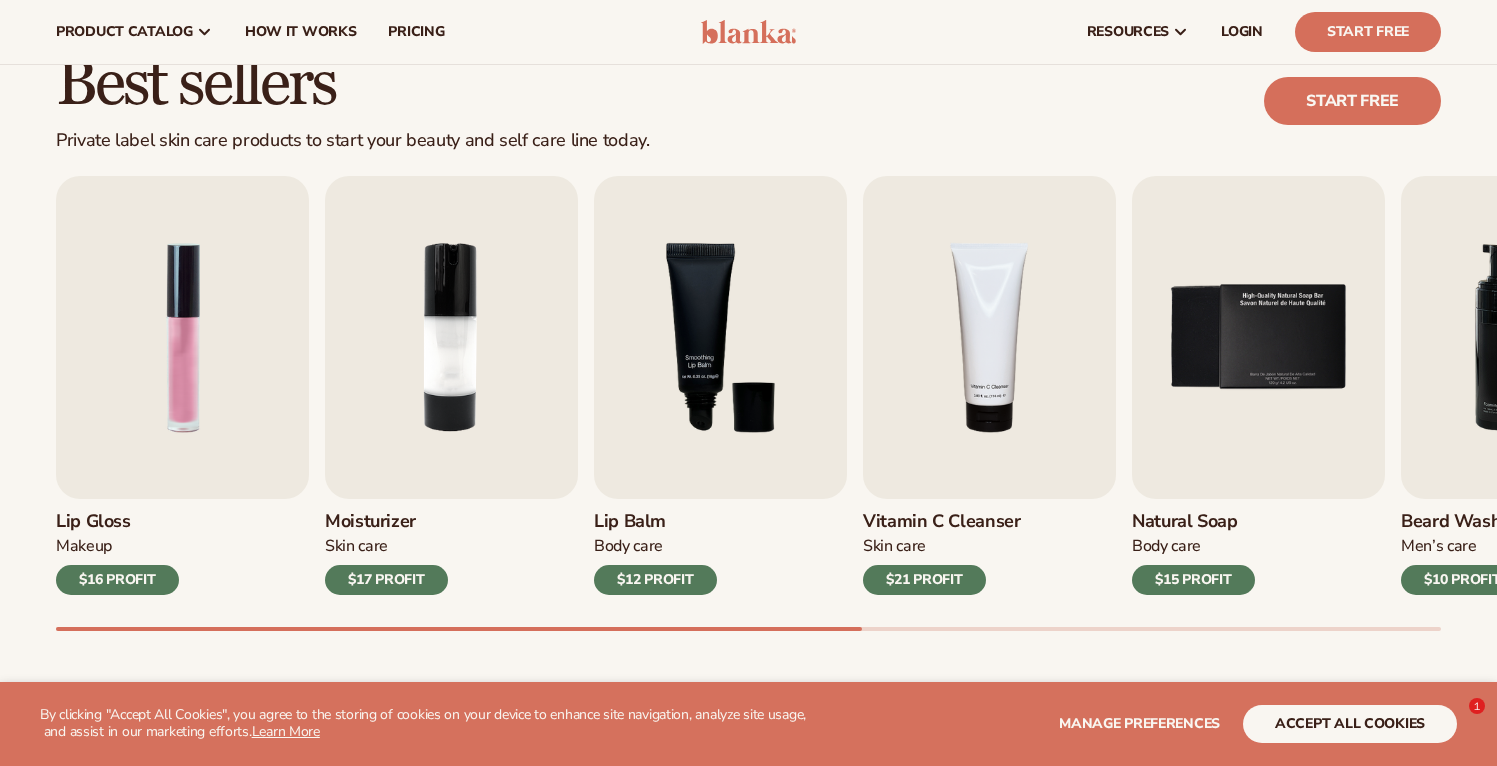 scroll, scrollTop: 362, scrollLeft: 0, axis: vertical 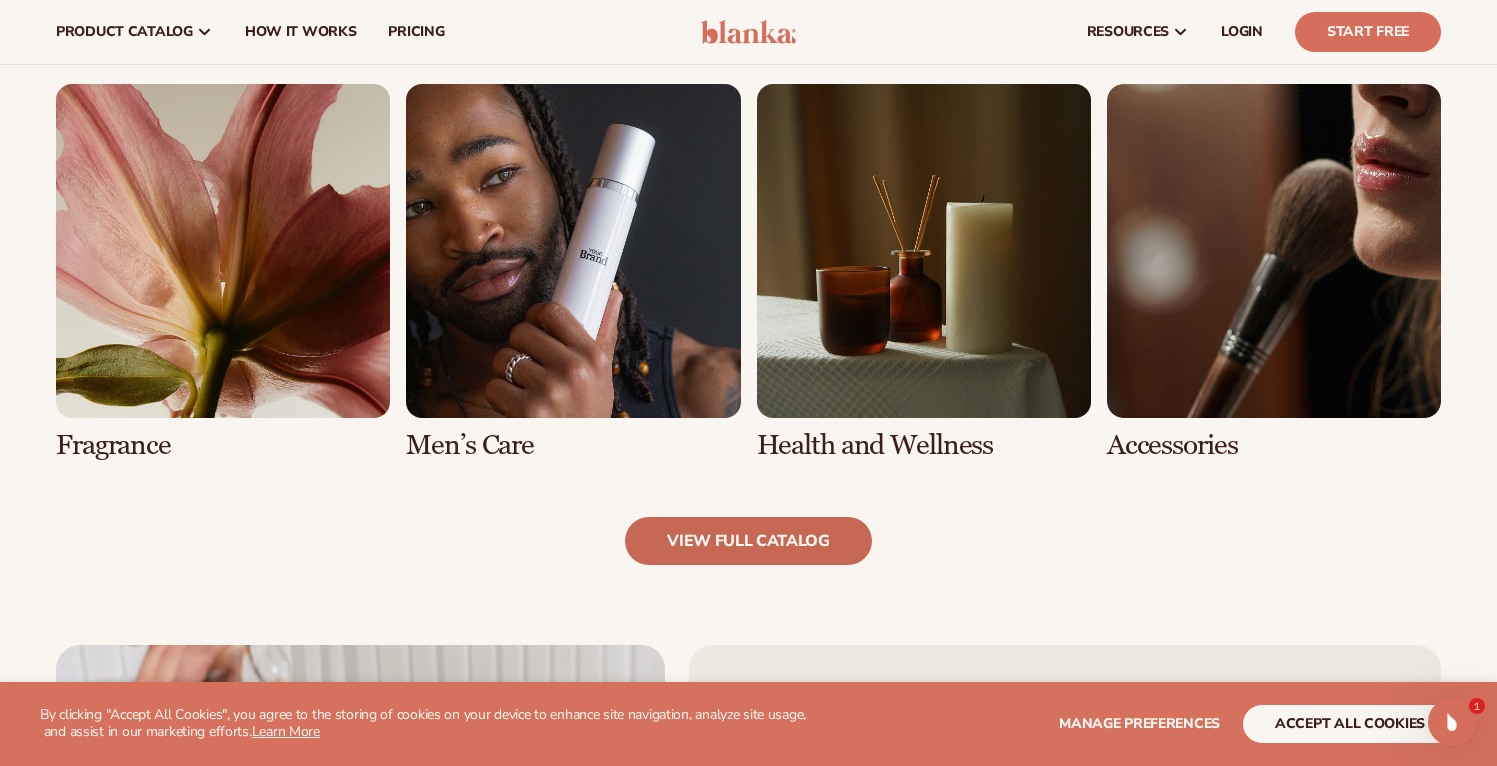 click on "view full catalog" at bounding box center [748, 541] 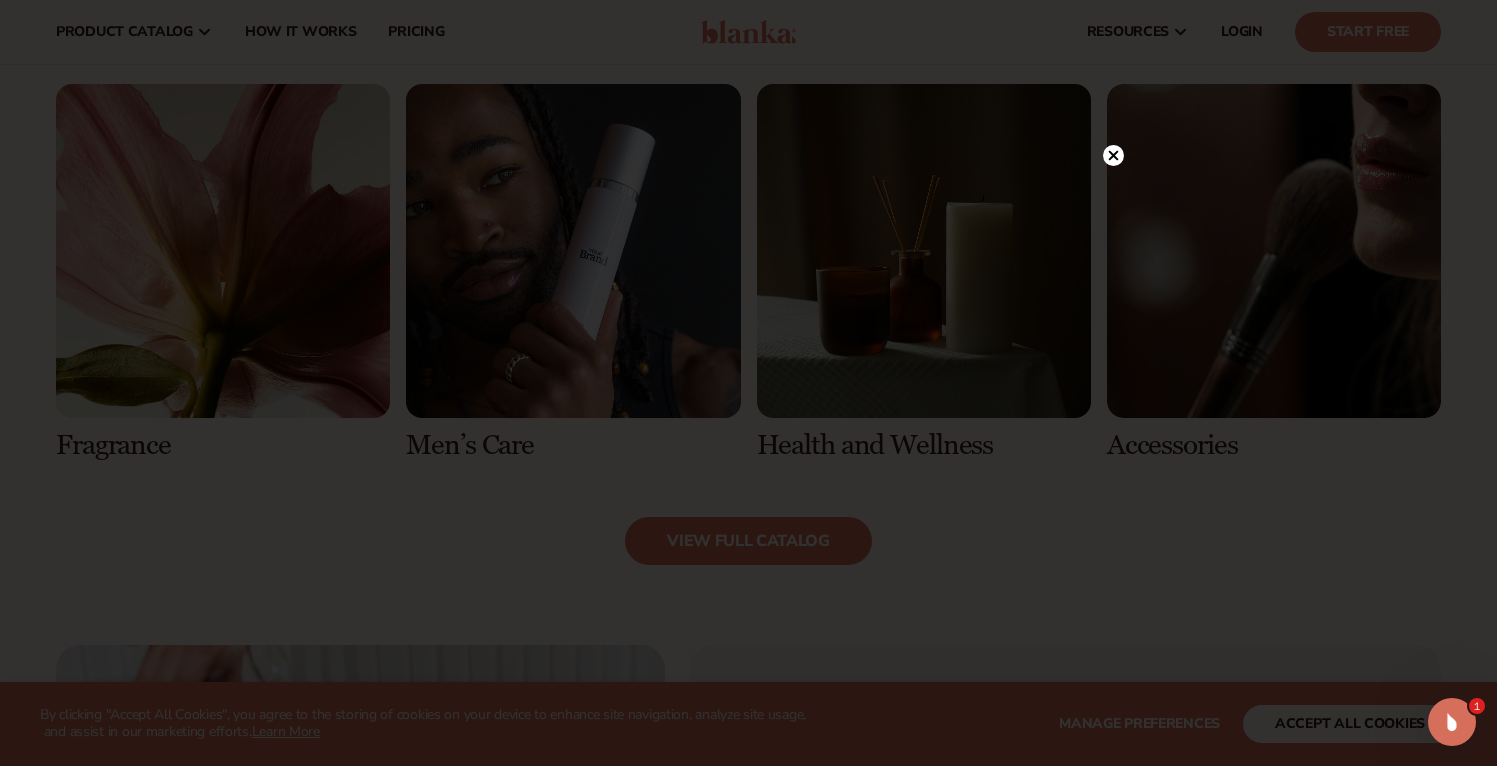 click 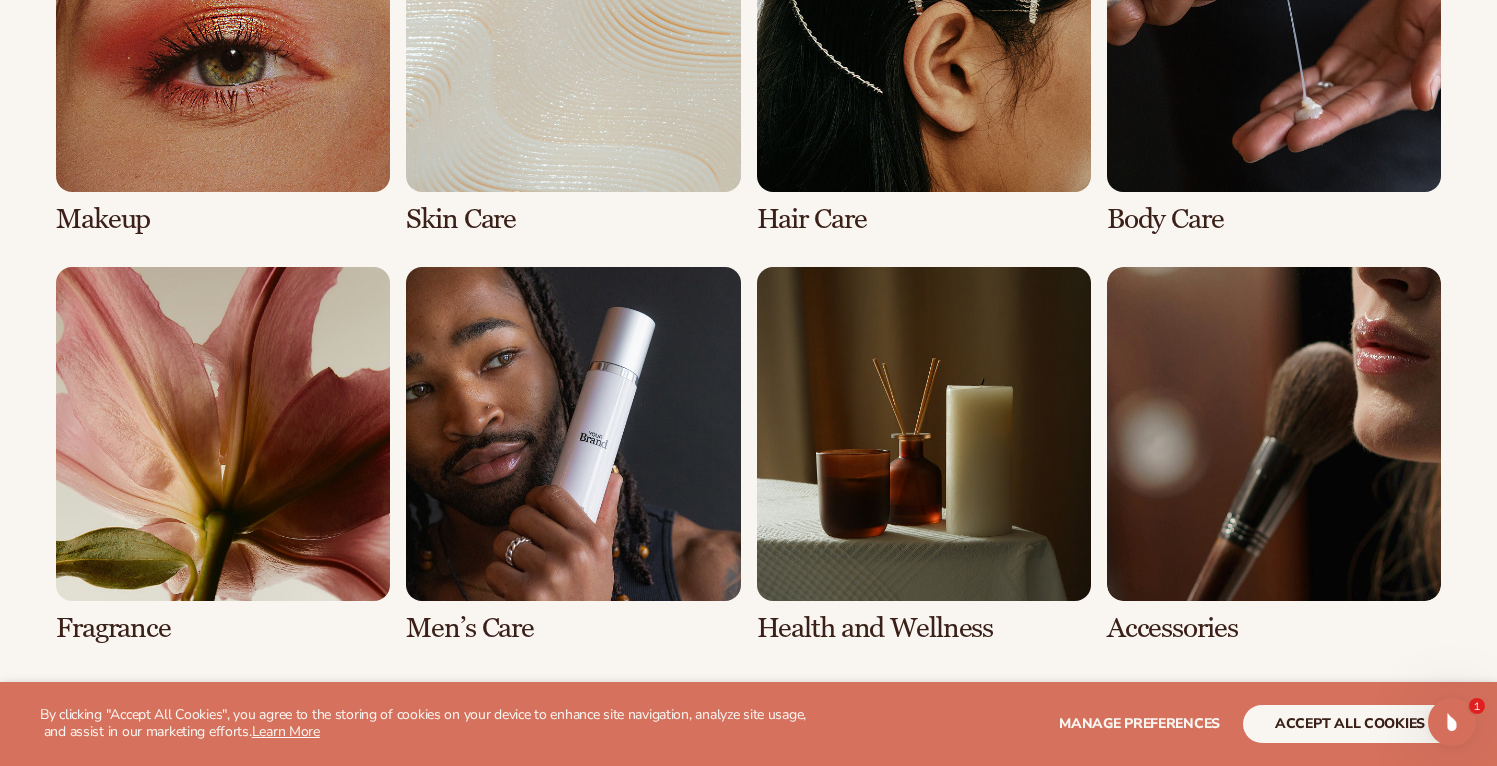 scroll, scrollTop: 1710, scrollLeft: 0, axis: vertical 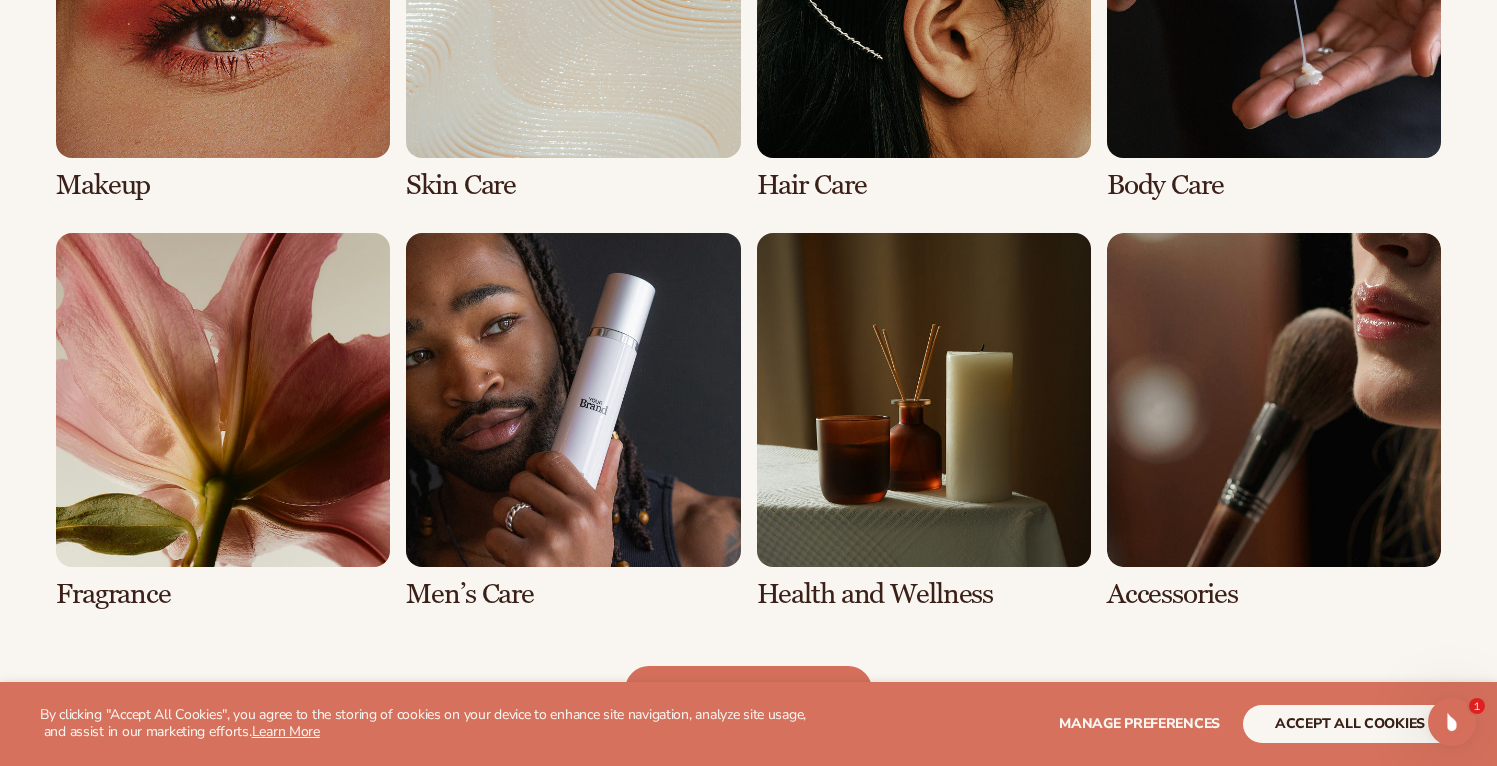 click at bounding box center (924, 421) 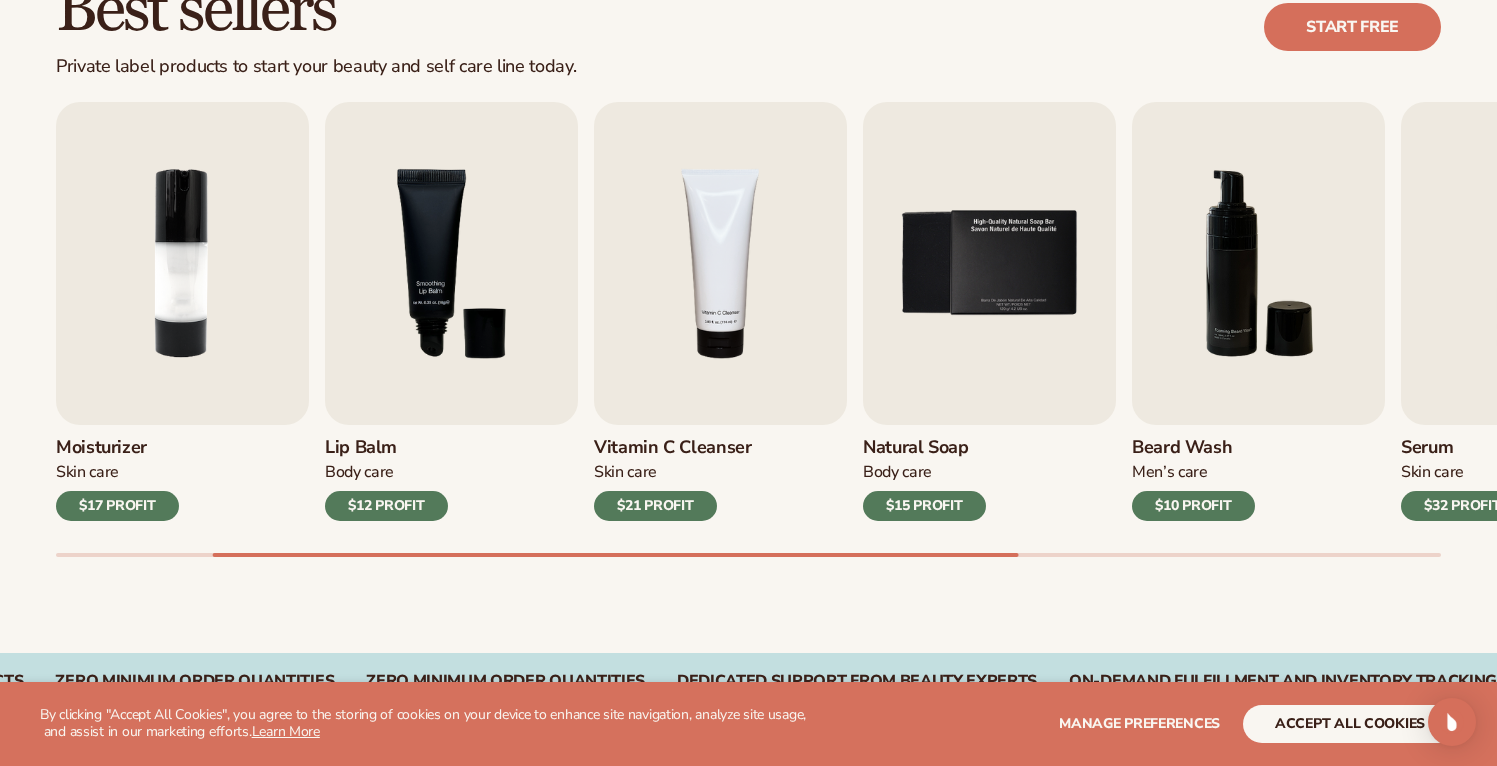 scroll, scrollTop: 619, scrollLeft: 0, axis: vertical 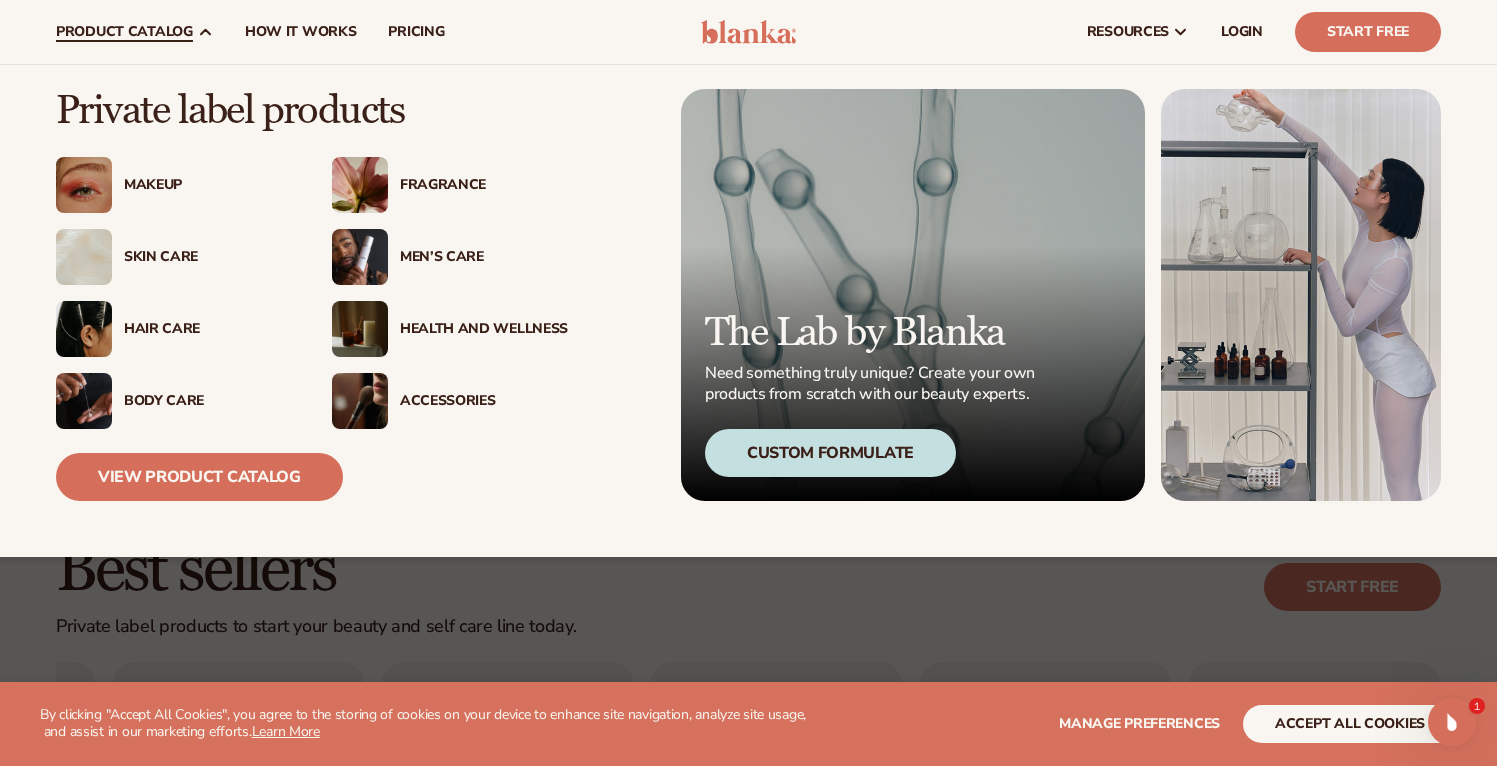 click on "Fragrance" at bounding box center (484, 185) 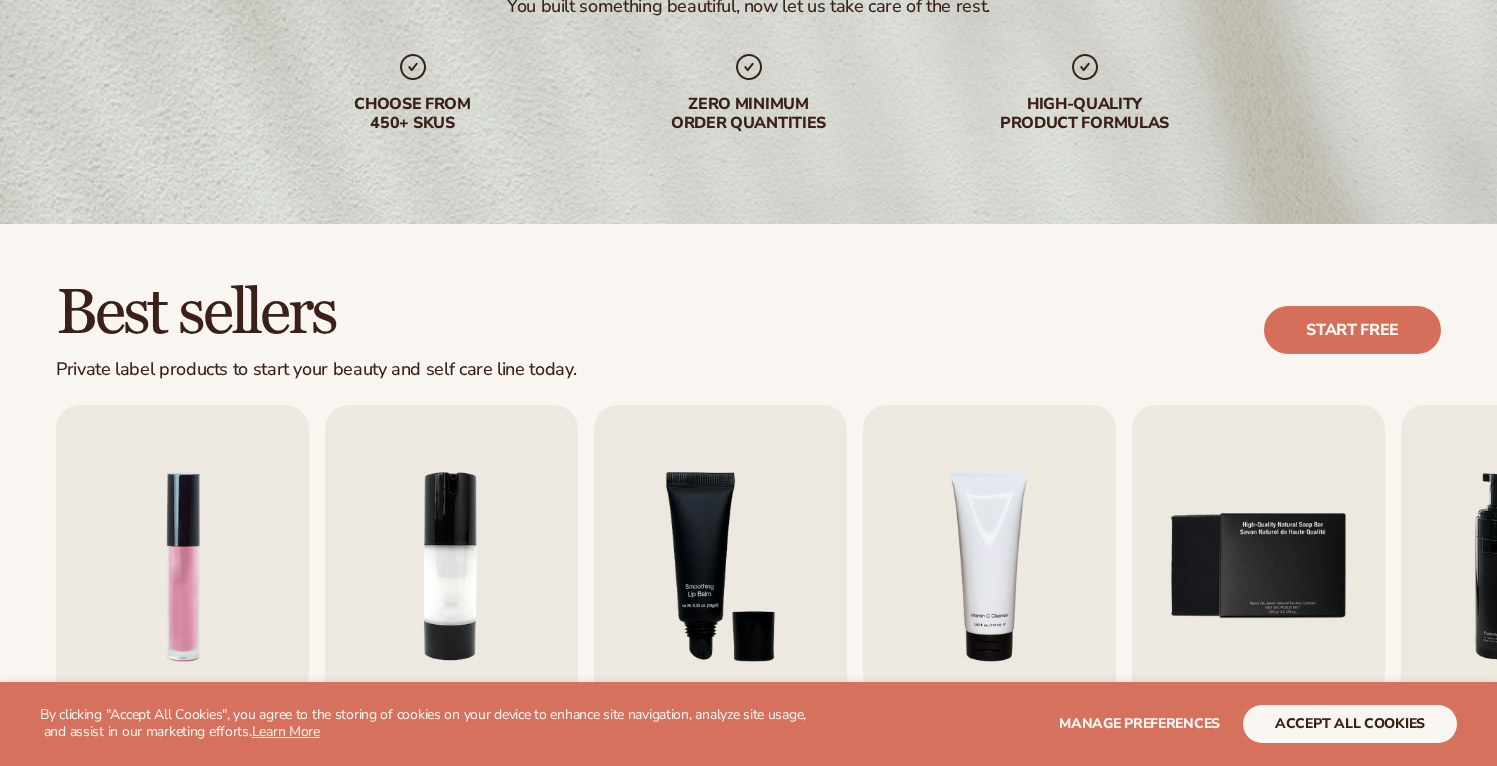 scroll, scrollTop: 418, scrollLeft: 0, axis: vertical 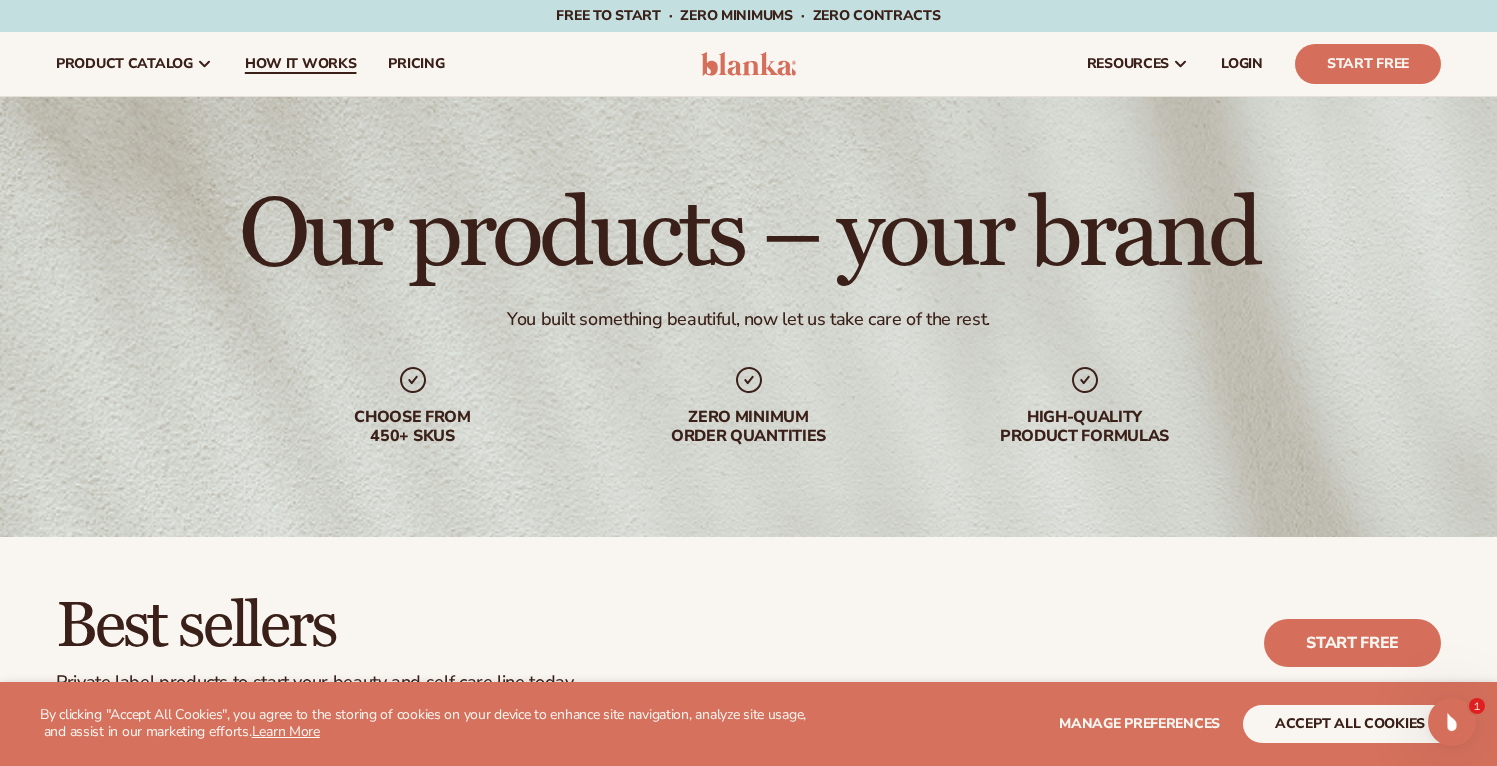 click on "How It Works" at bounding box center [301, 64] 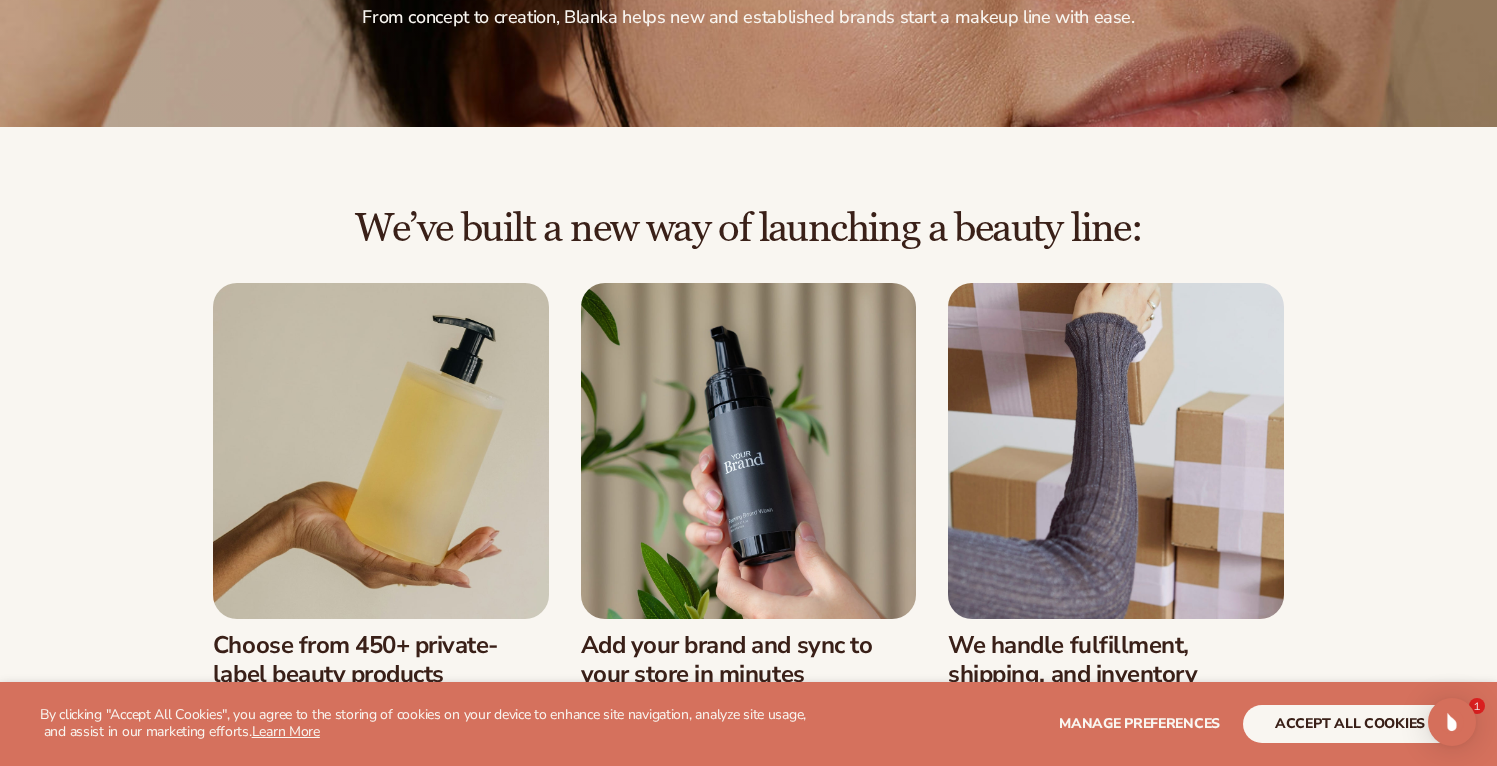 scroll, scrollTop: 353, scrollLeft: 0, axis: vertical 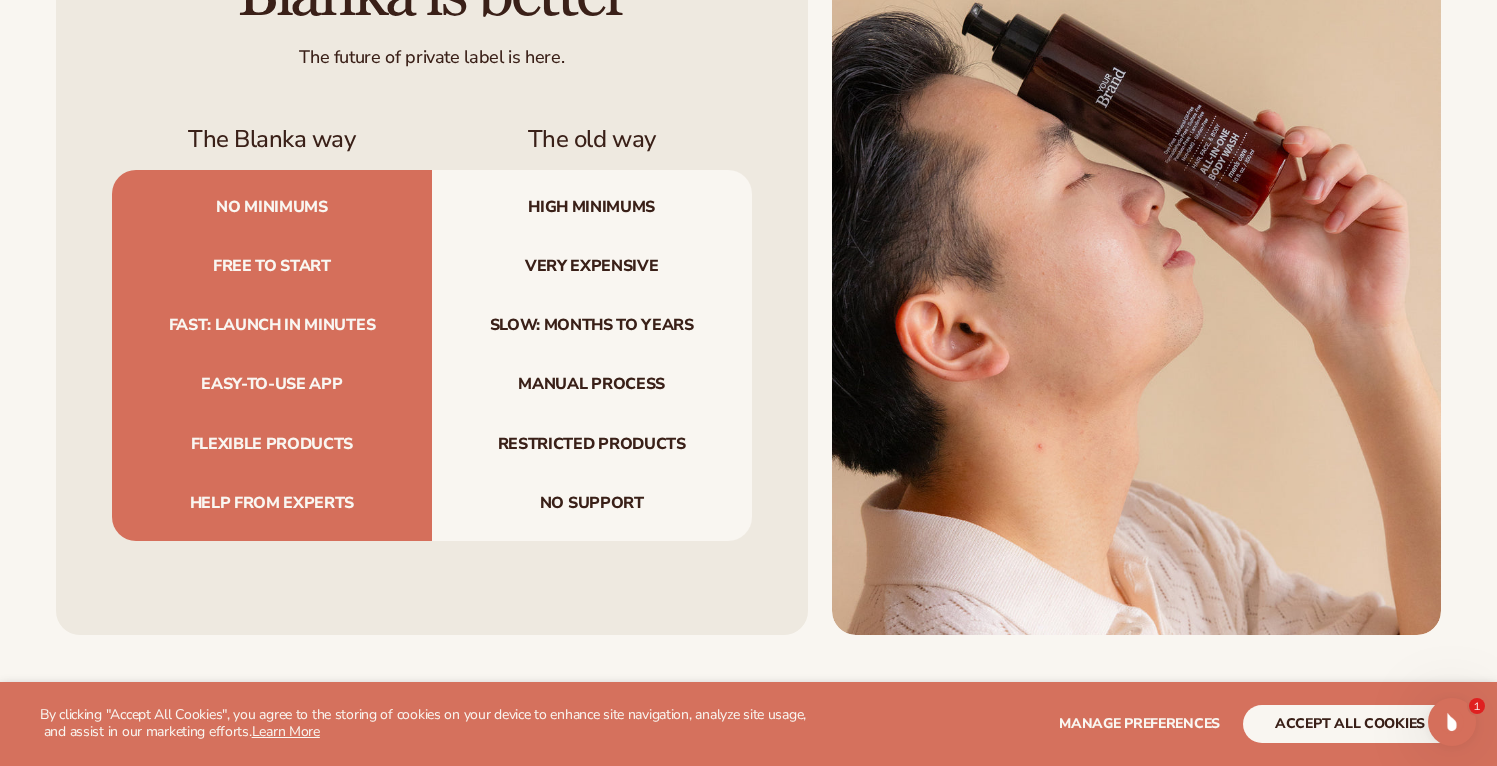 click on "Very expensive" at bounding box center [592, 266] 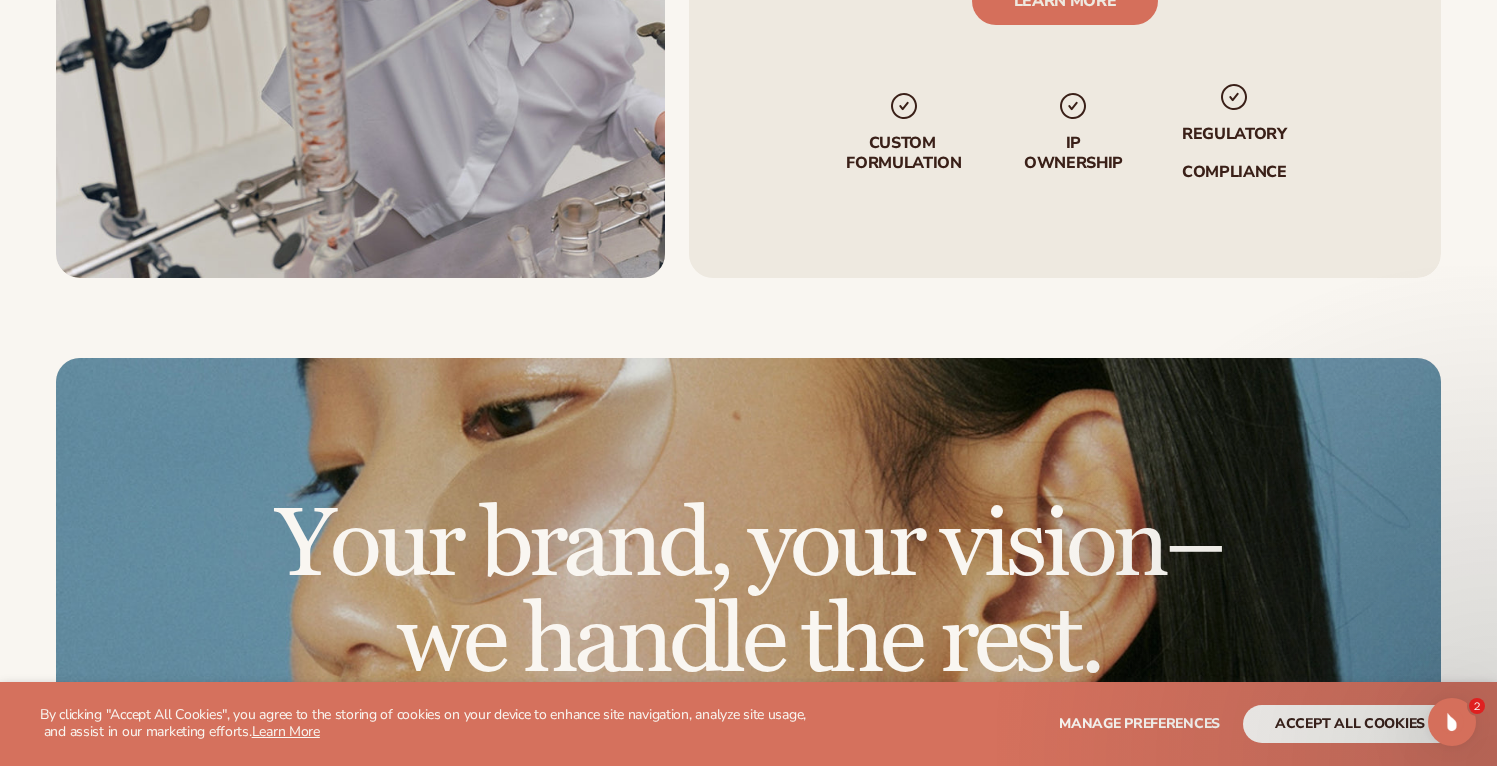 scroll, scrollTop: 4086, scrollLeft: 0, axis: vertical 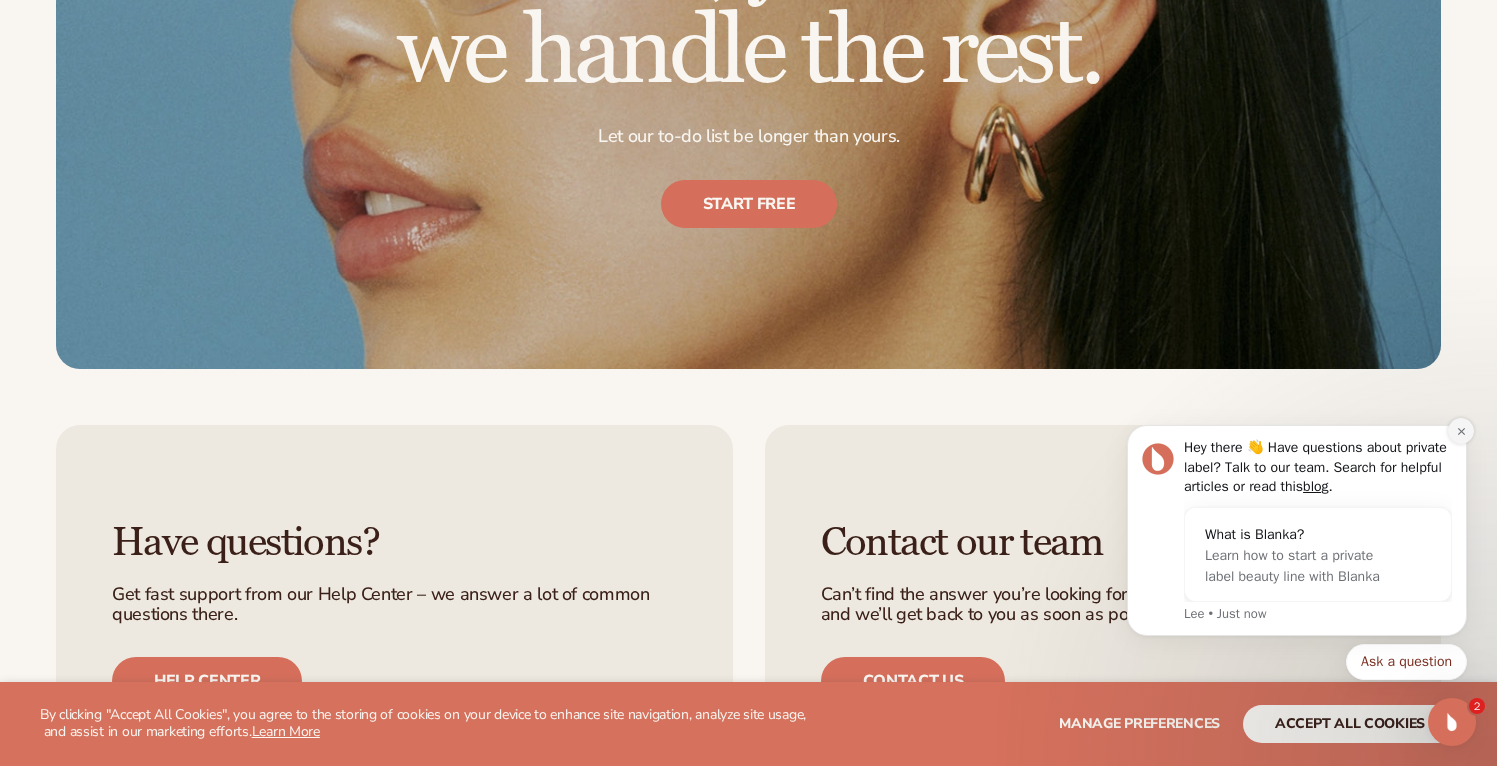 click 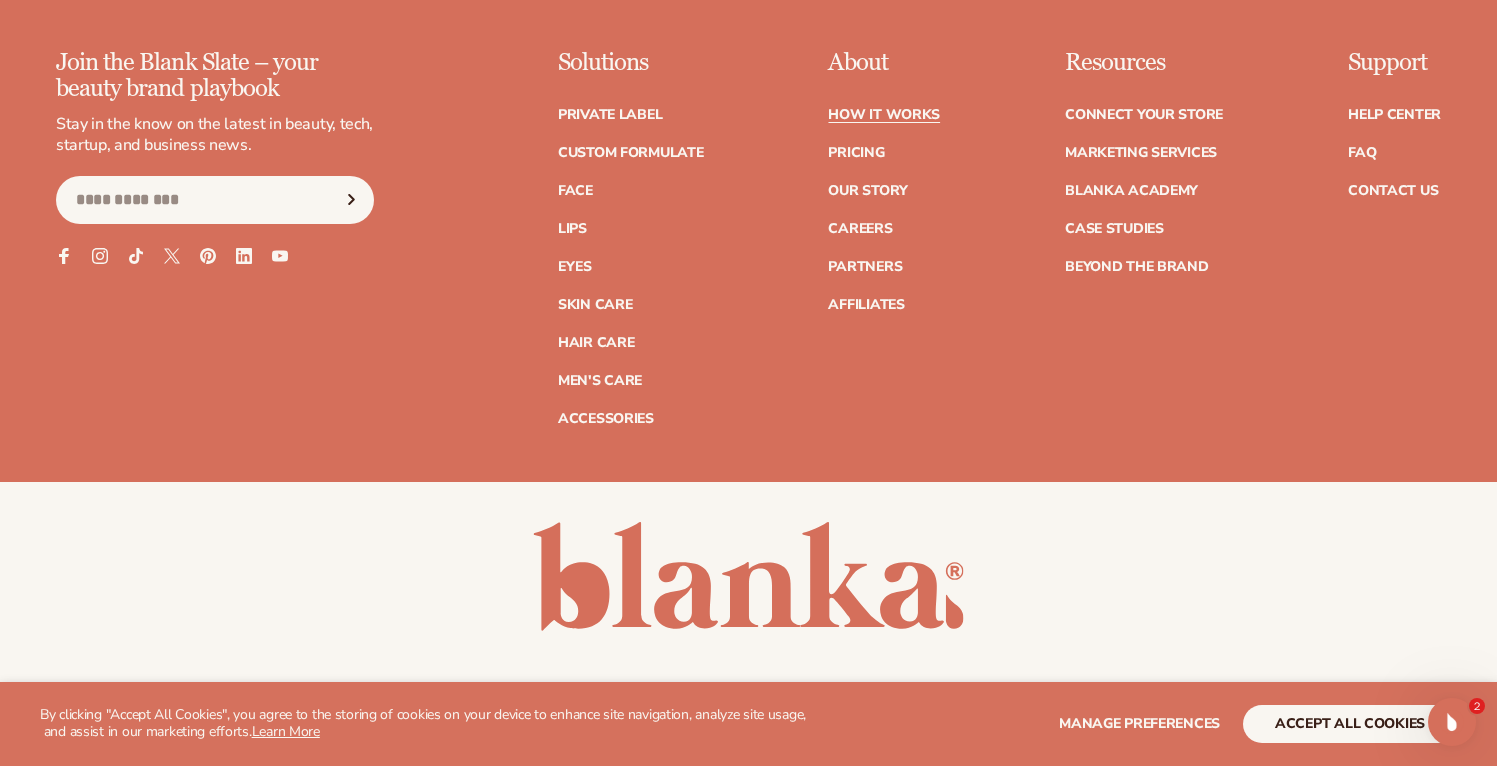 scroll, scrollTop: 5170, scrollLeft: 0, axis: vertical 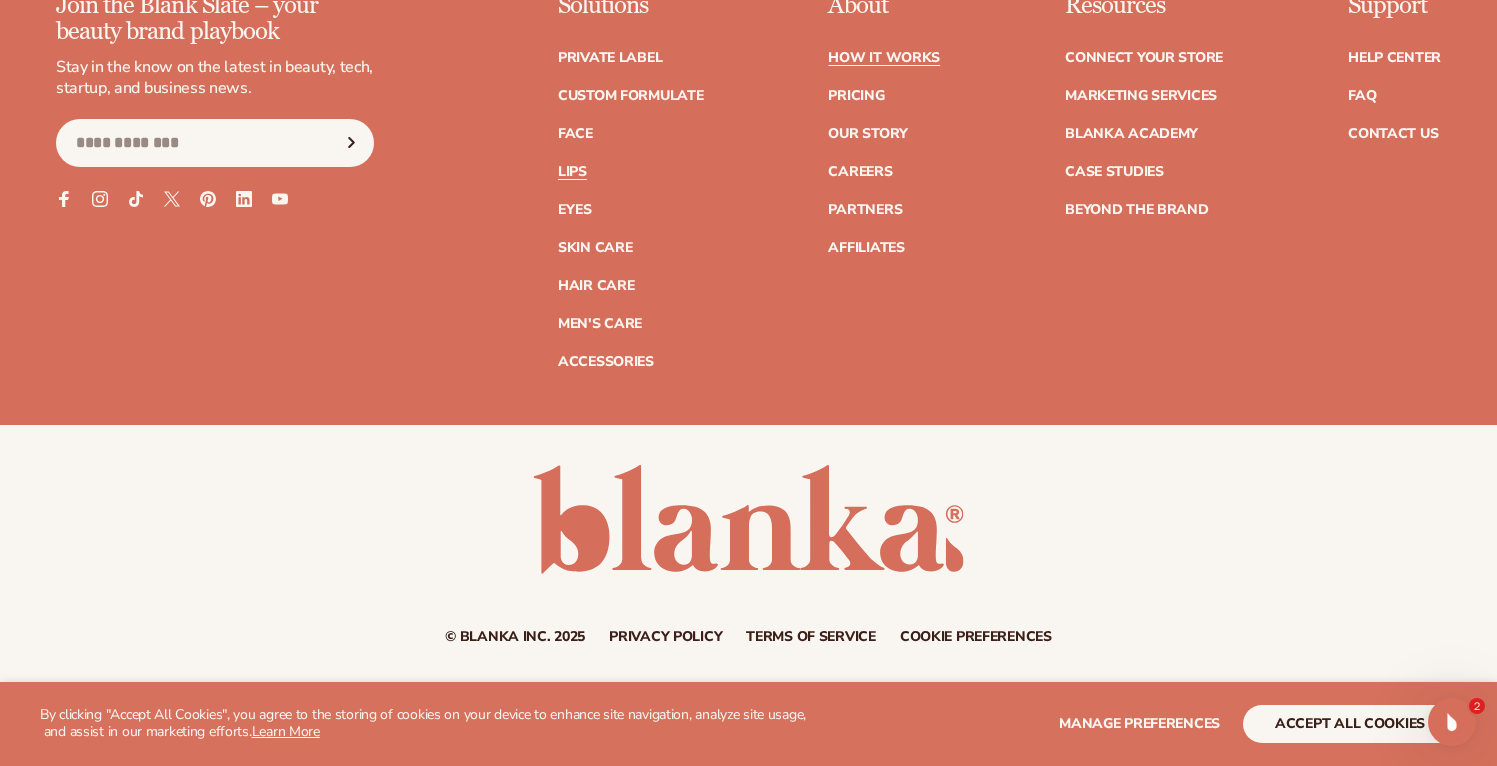 click on "Lips" at bounding box center (572, 172) 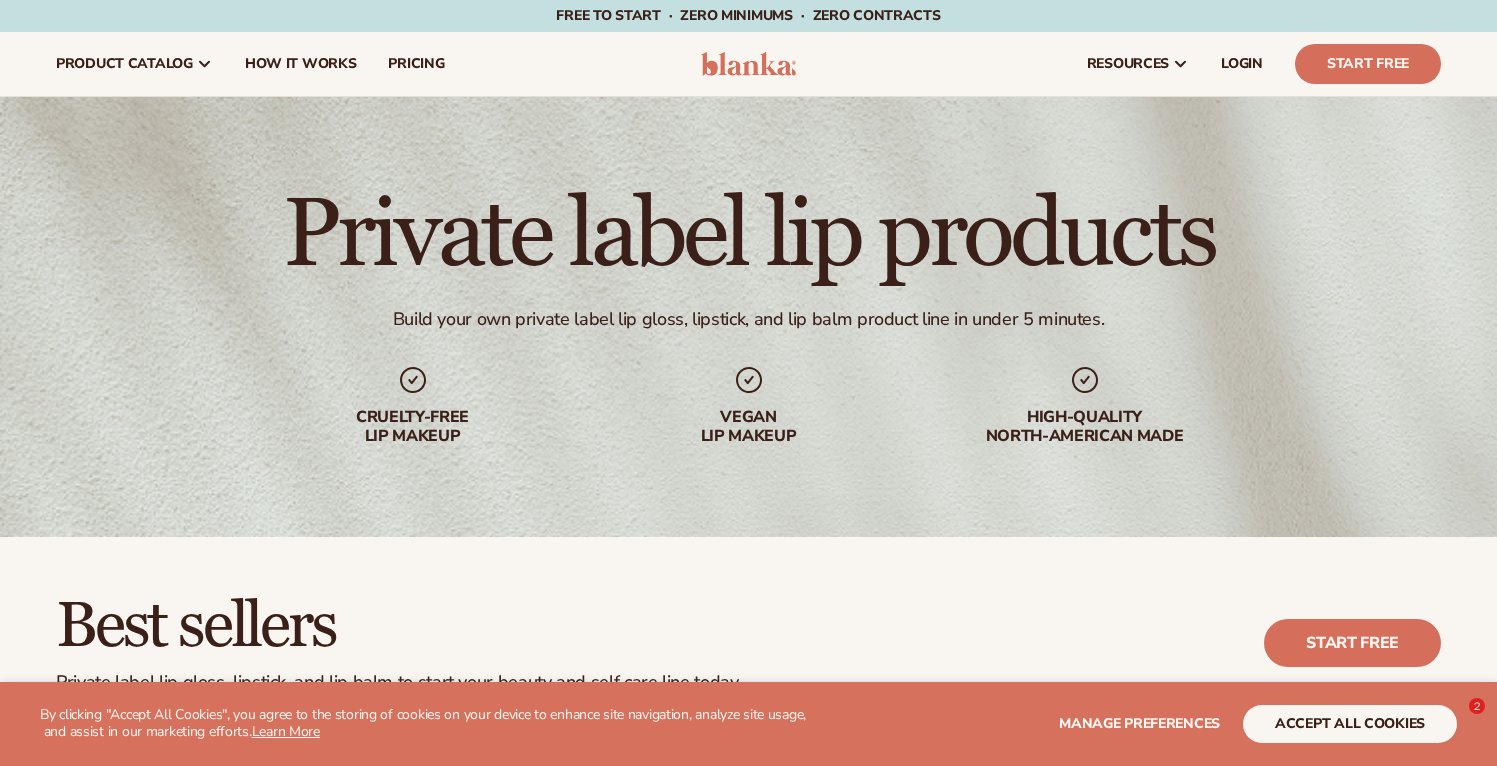 scroll, scrollTop: 54, scrollLeft: 0, axis: vertical 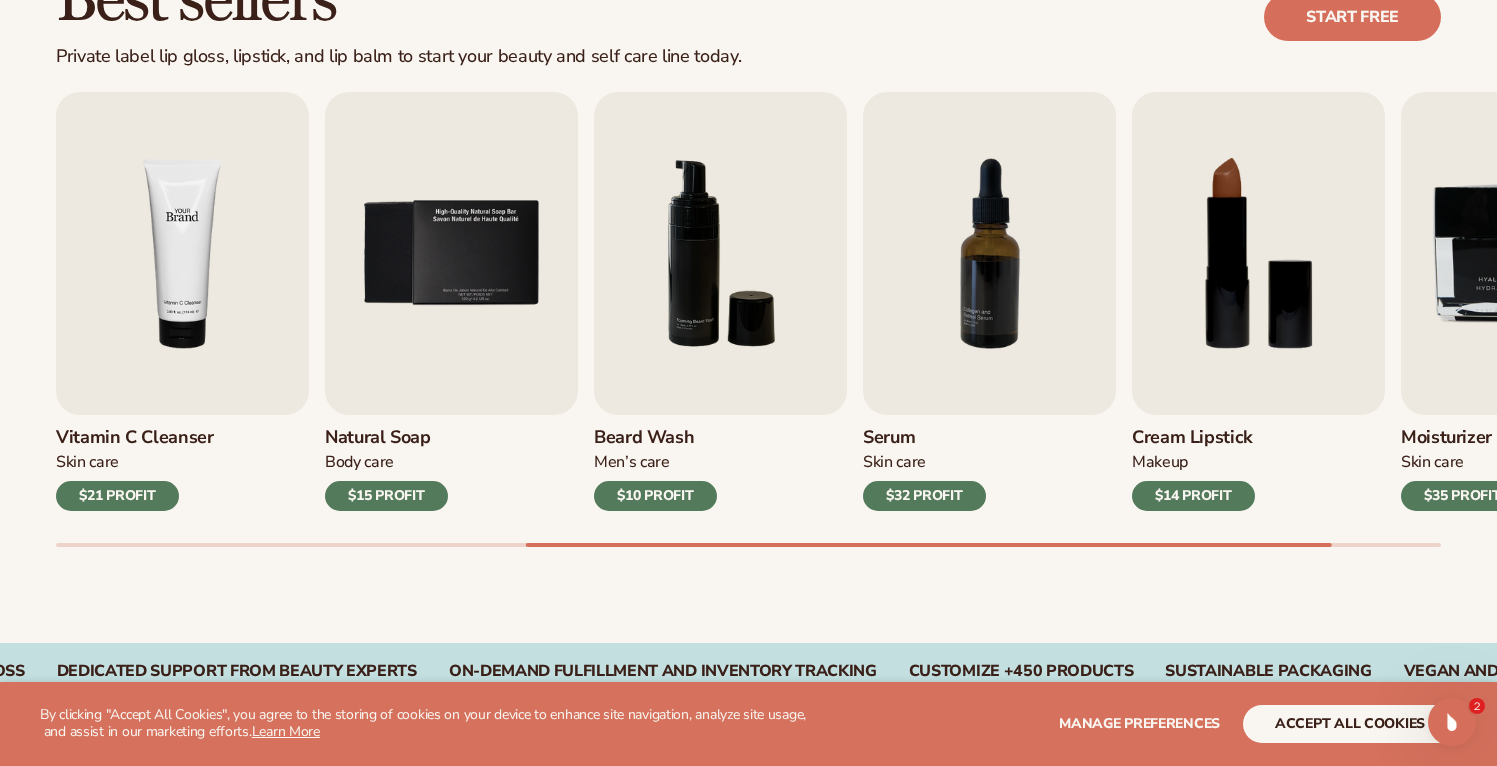click at bounding box center (182, 253) 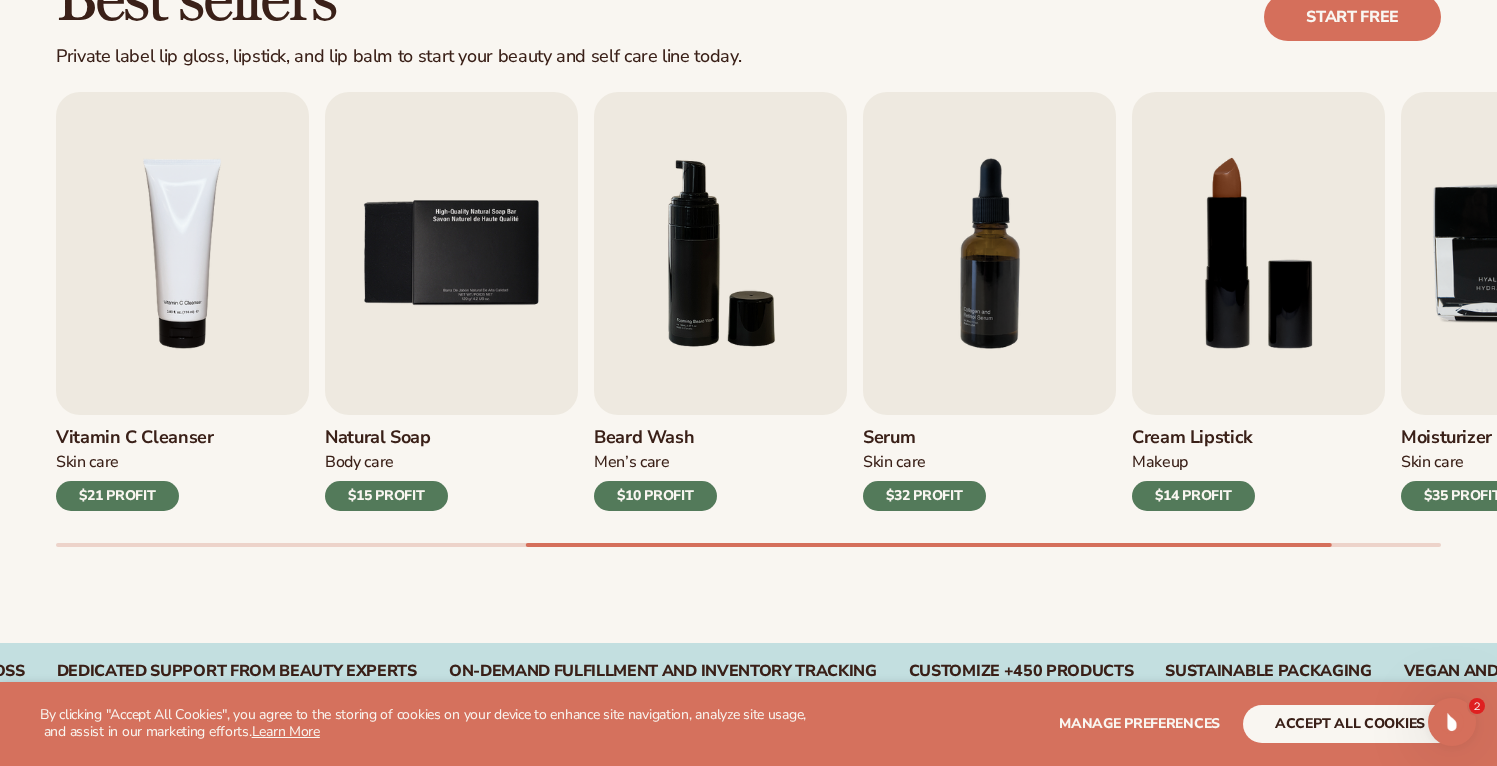 click on "$21 PROFIT" at bounding box center (117, 496) 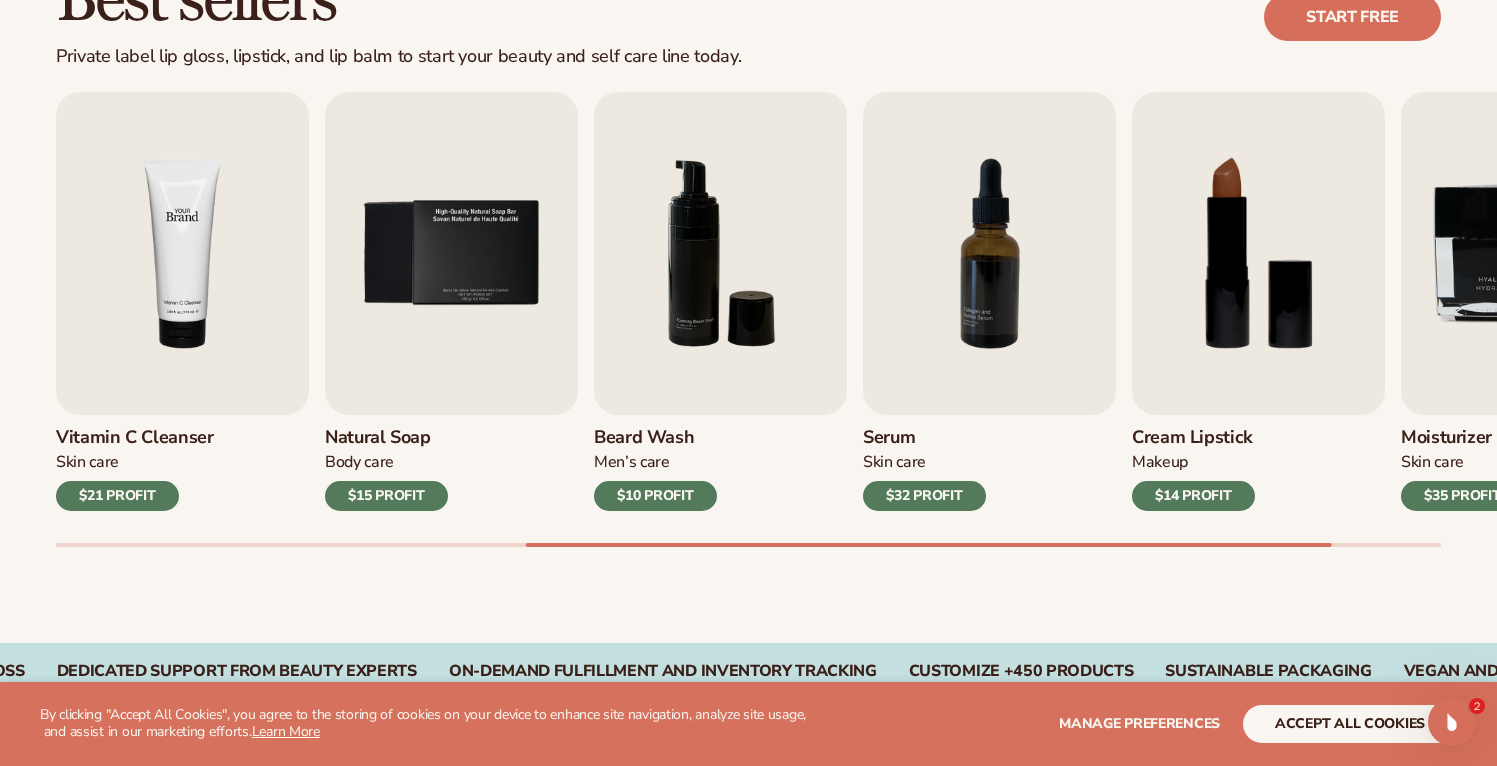 click at bounding box center (182, 253) 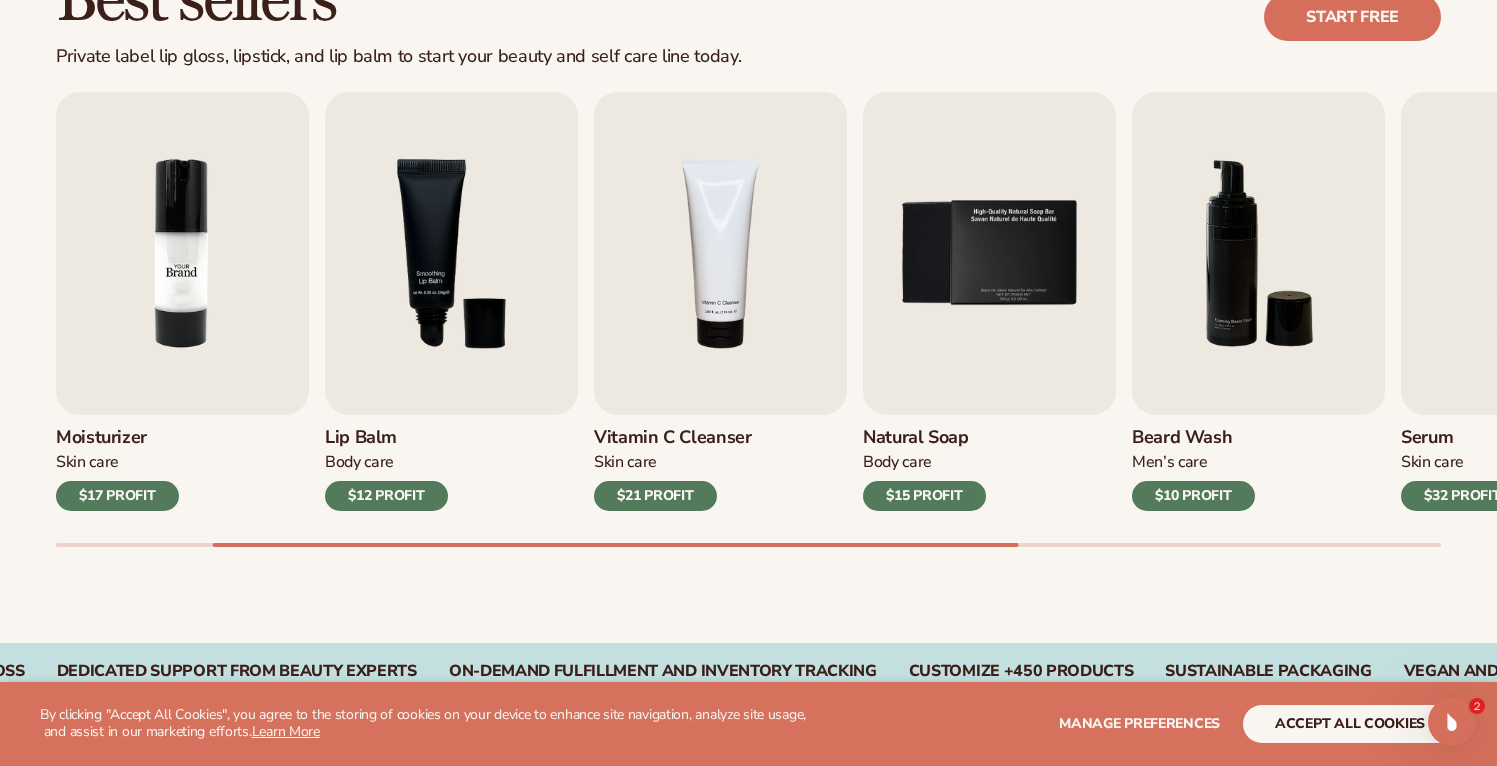 click at bounding box center [182, 253] 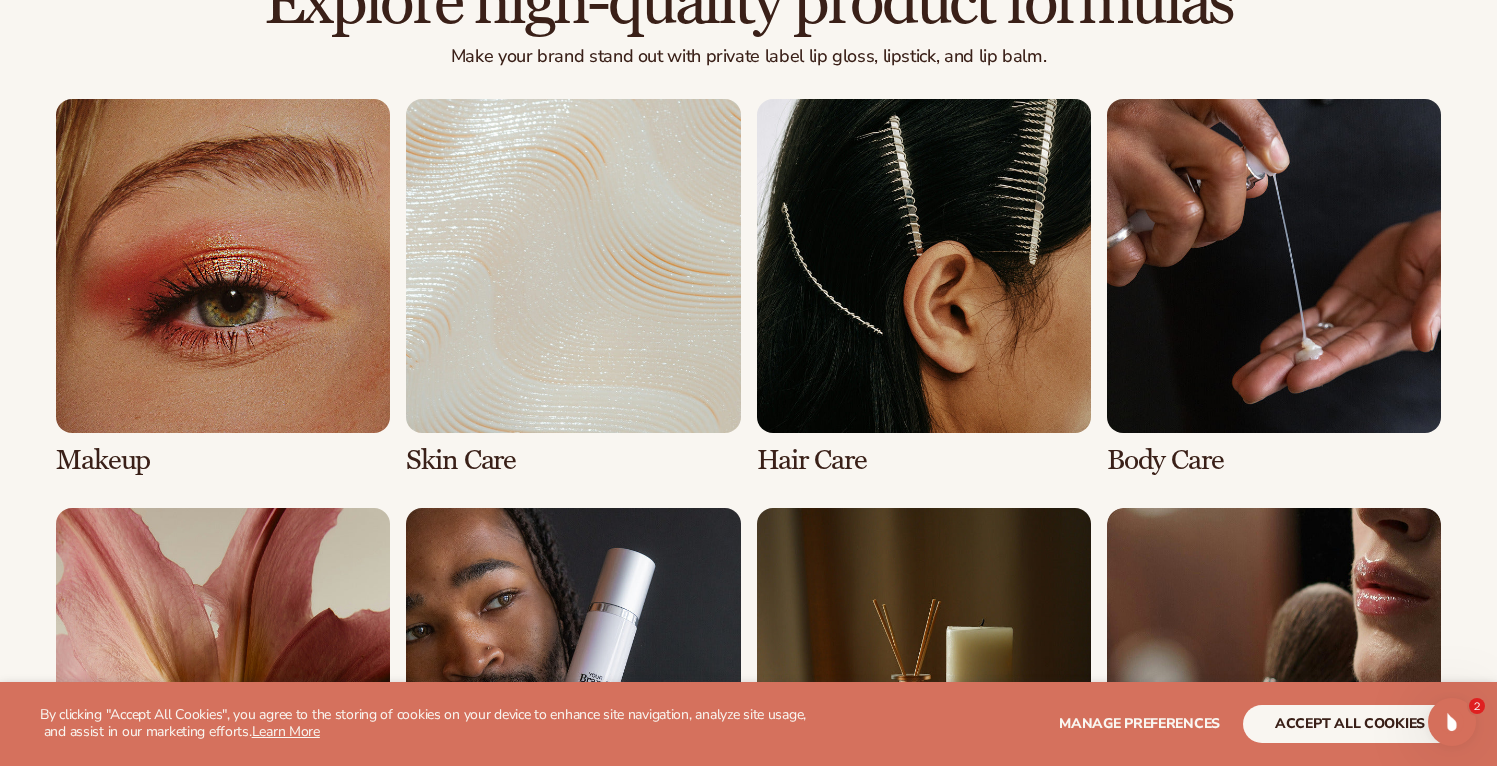 scroll, scrollTop: 1445, scrollLeft: 0, axis: vertical 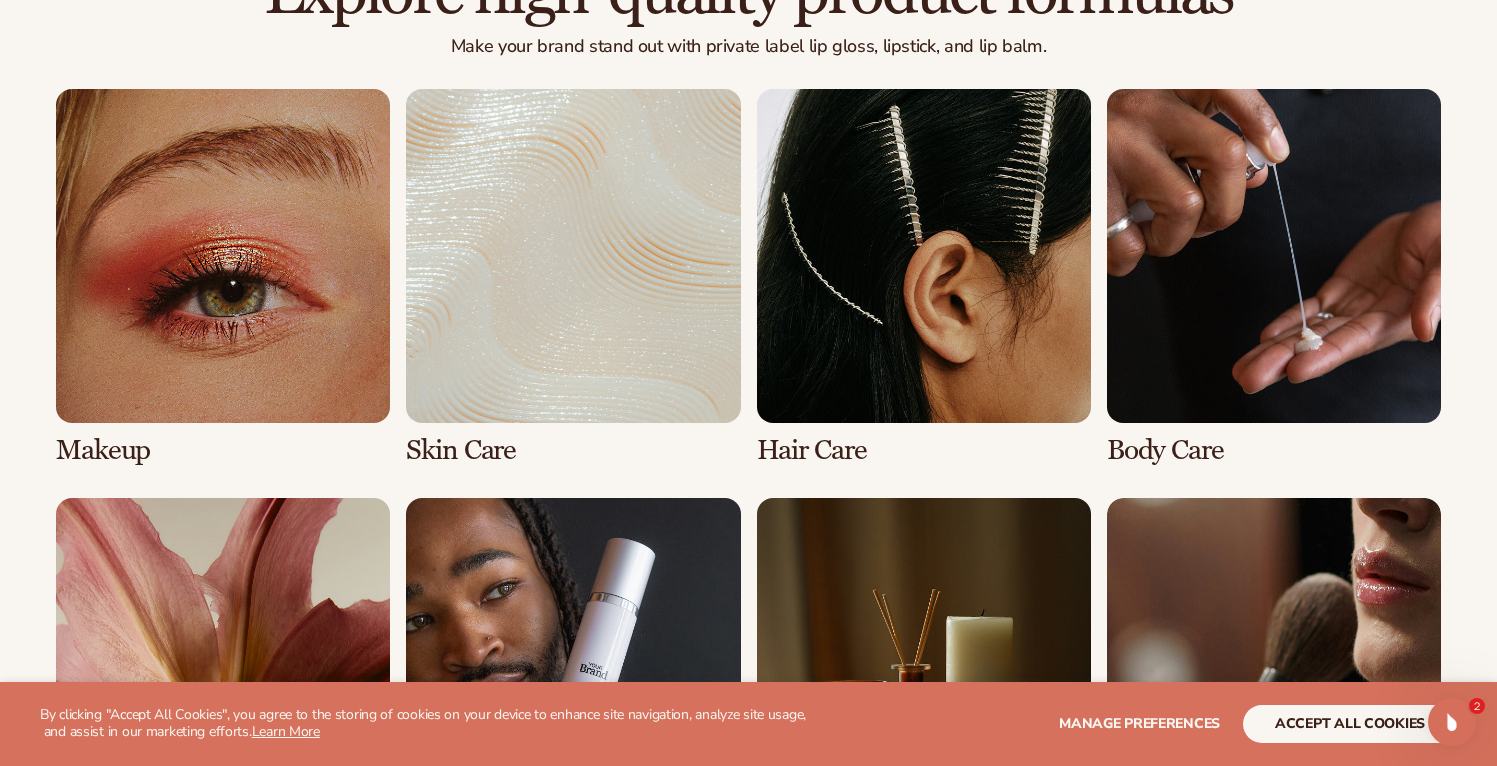 click at bounding box center [573, 277] 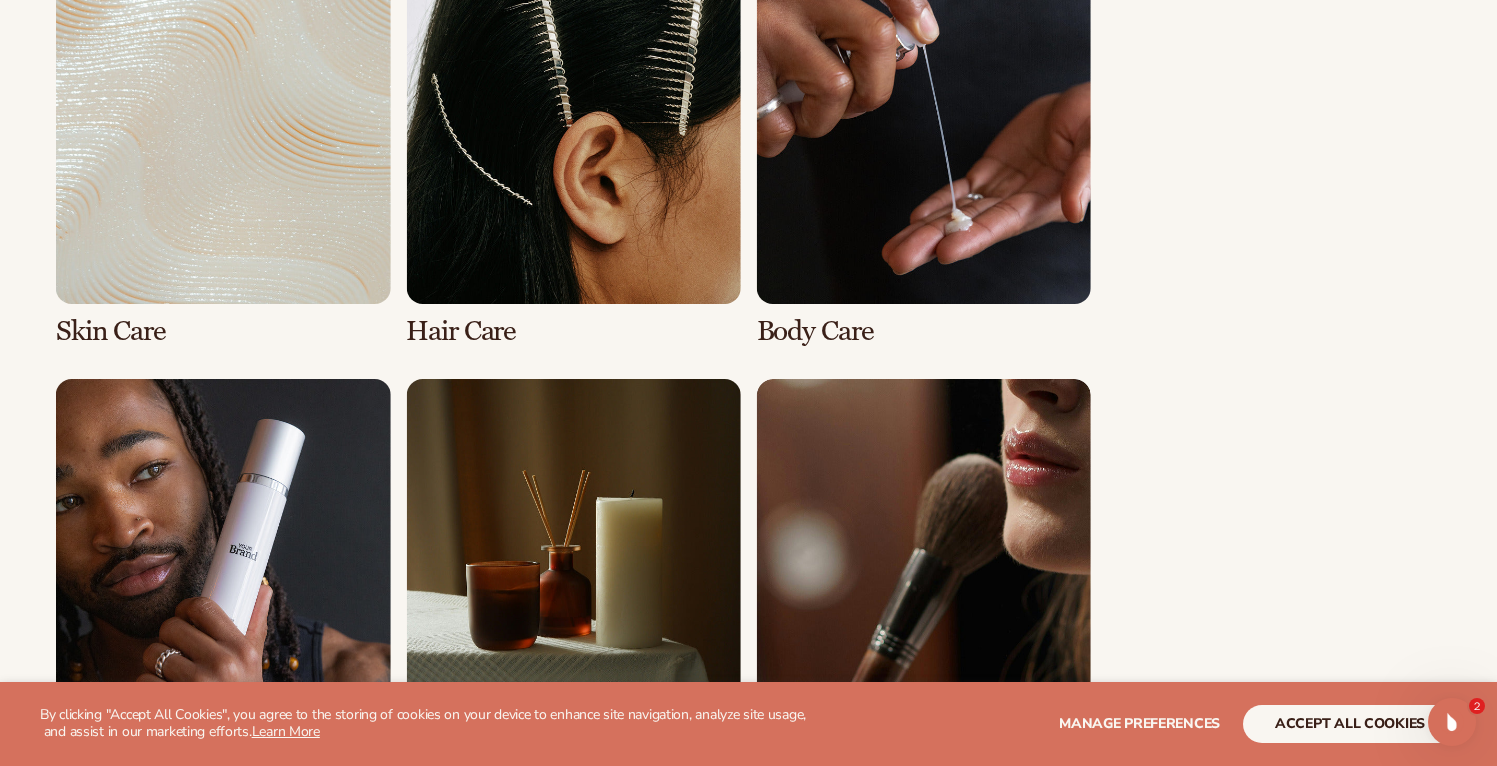 scroll, scrollTop: 1605, scrollLeft: 0, axis: vertical 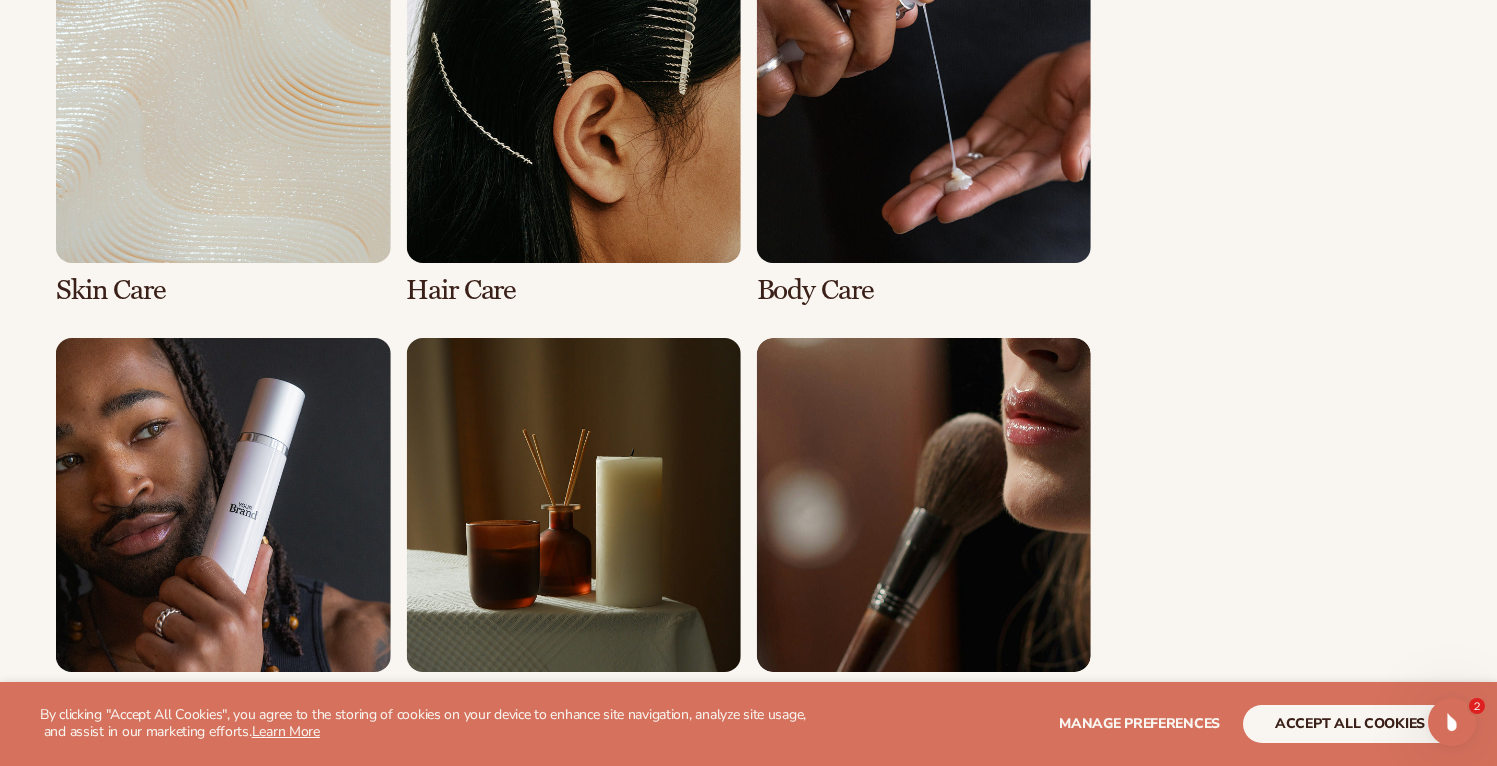 click at bounding box center [924, 117] 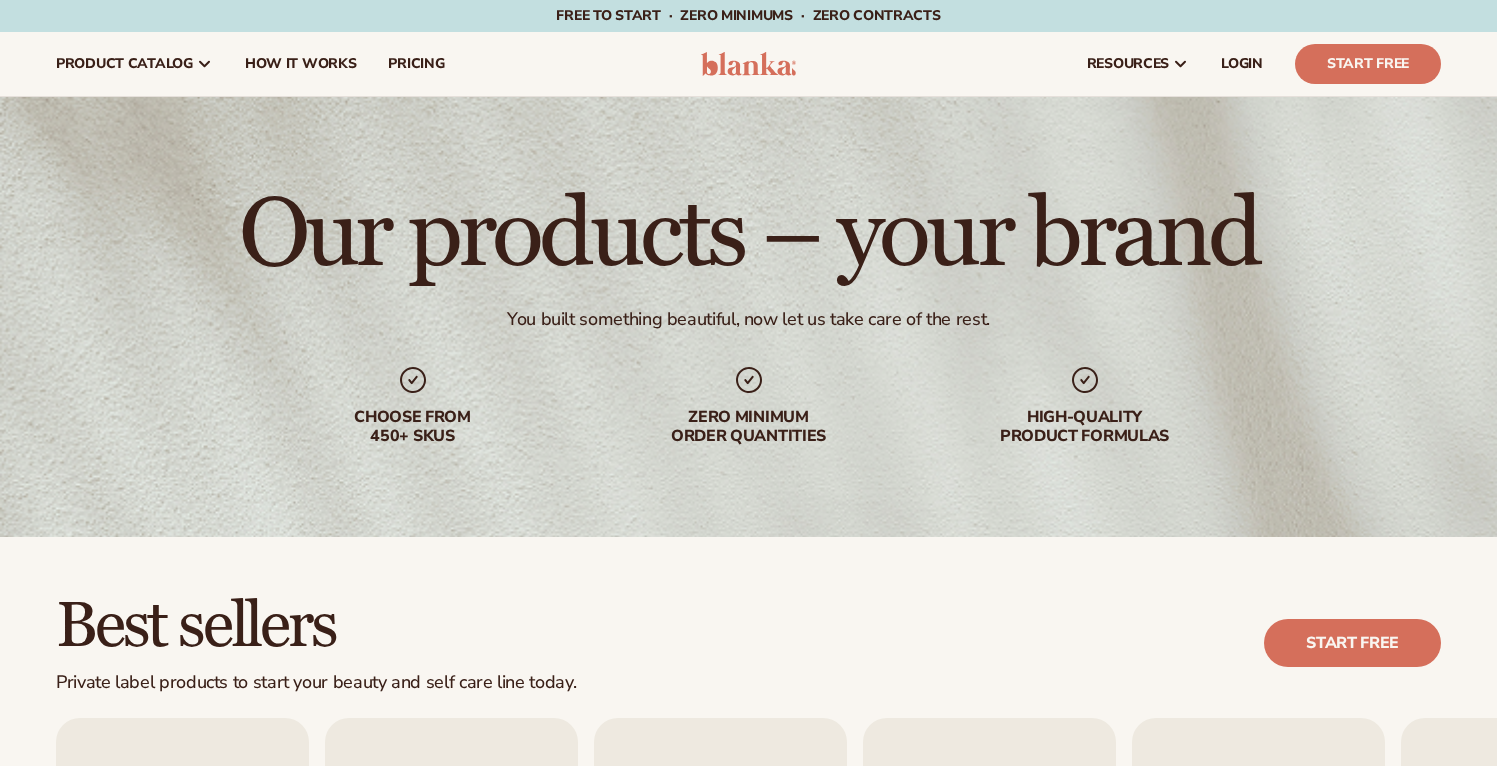 scroll, scrollTop: 0, scrollLeft: 0, axis: both 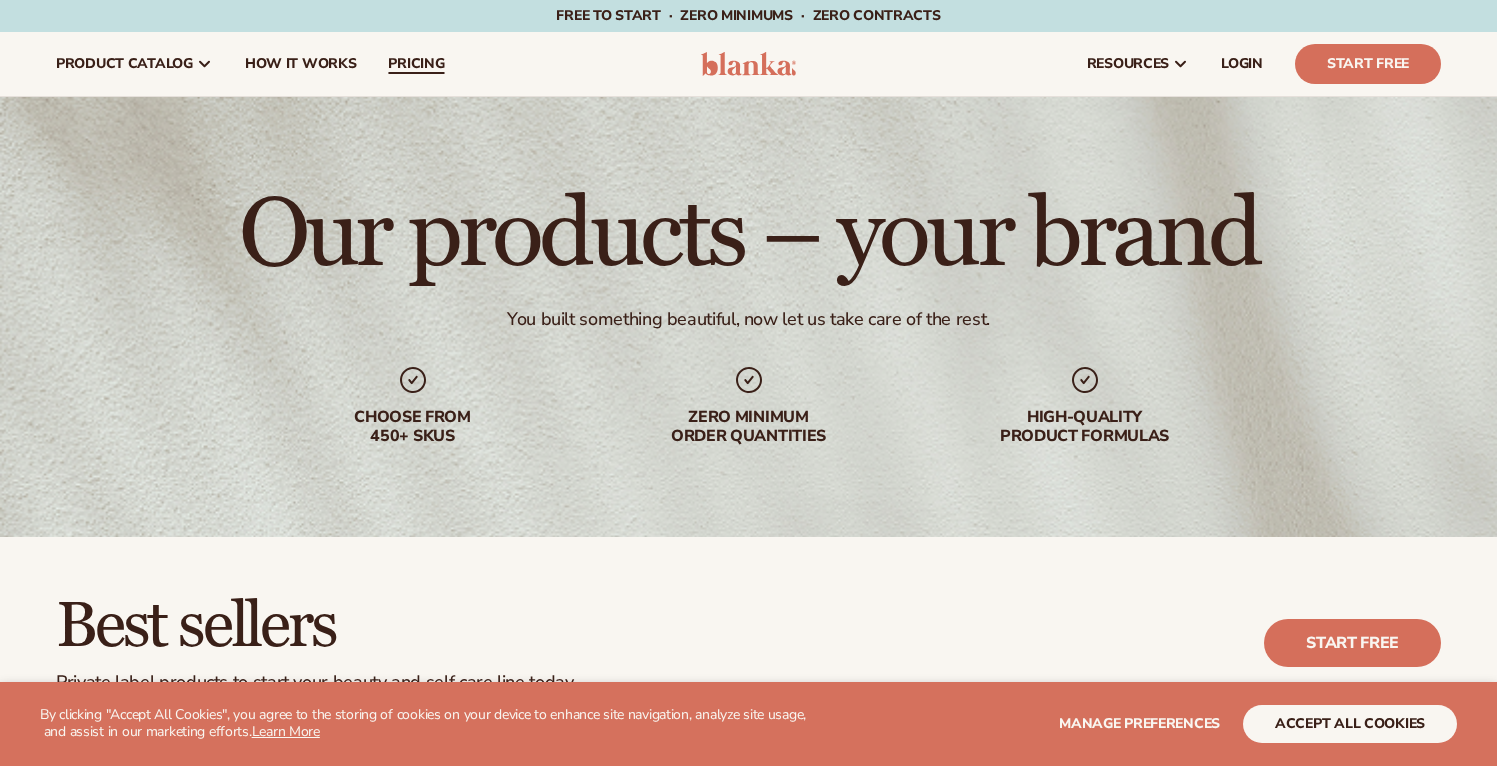 click on "pricing" at bounding box center [416, 64] 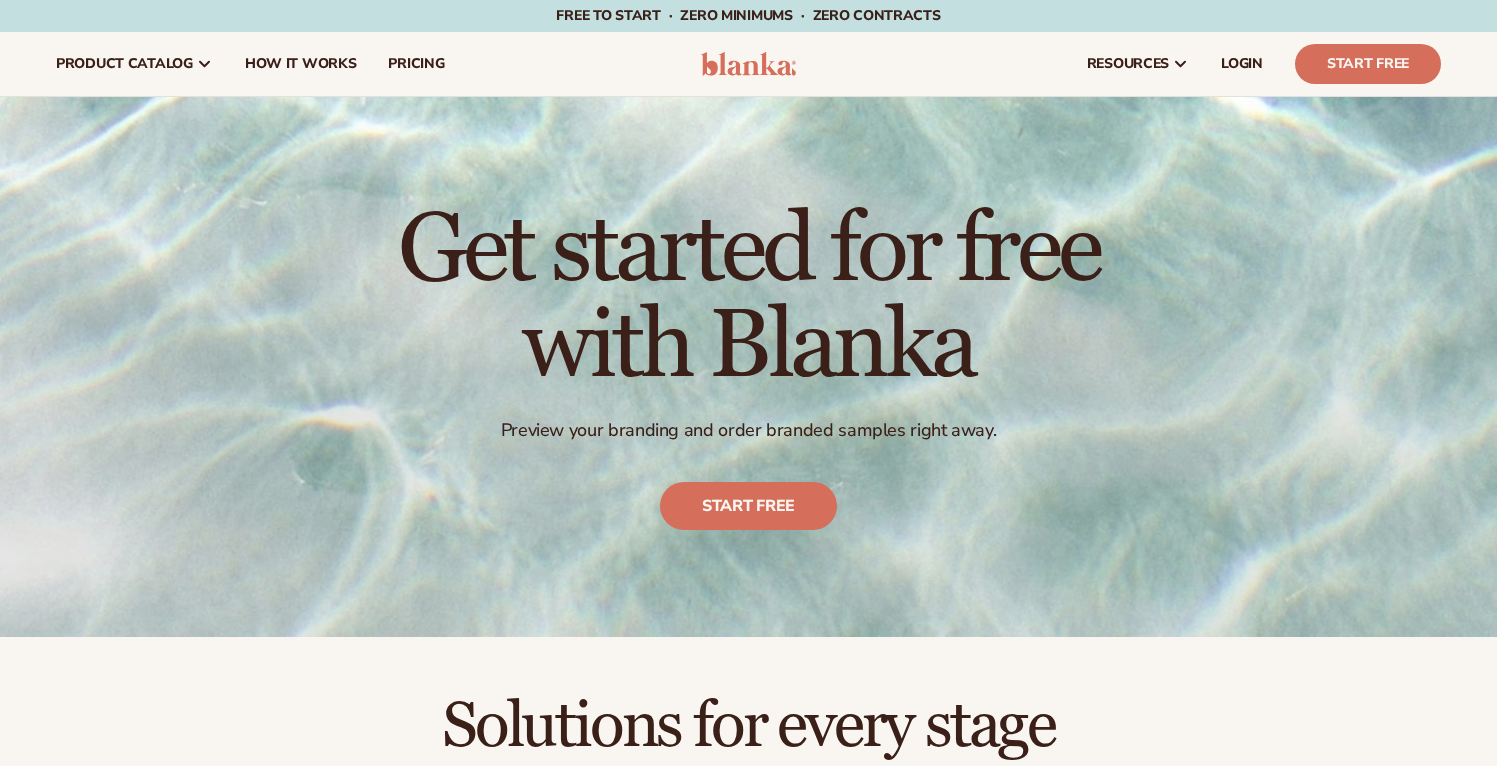 scroll, scrollTop: 0, scrollLeft: 0, axis: both 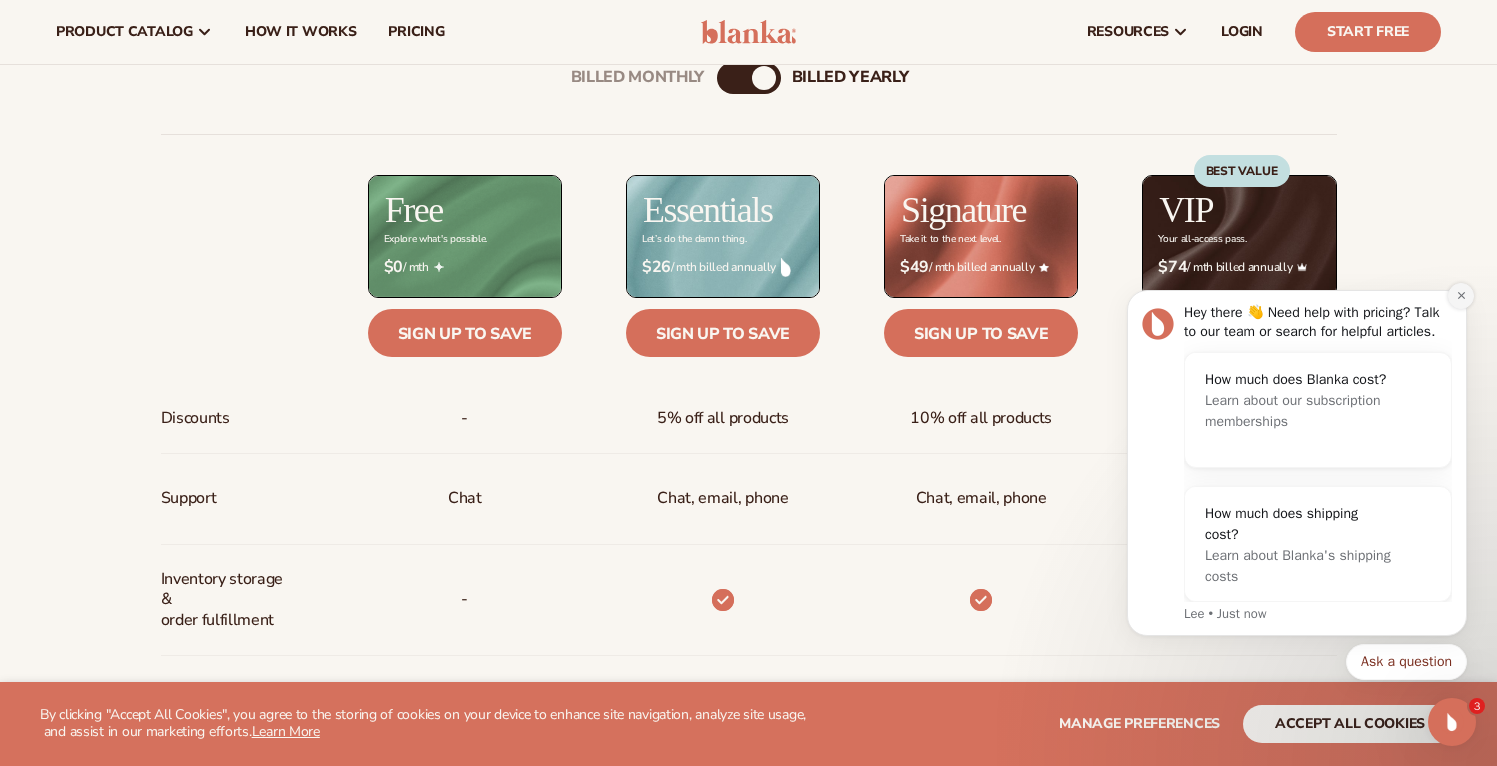click 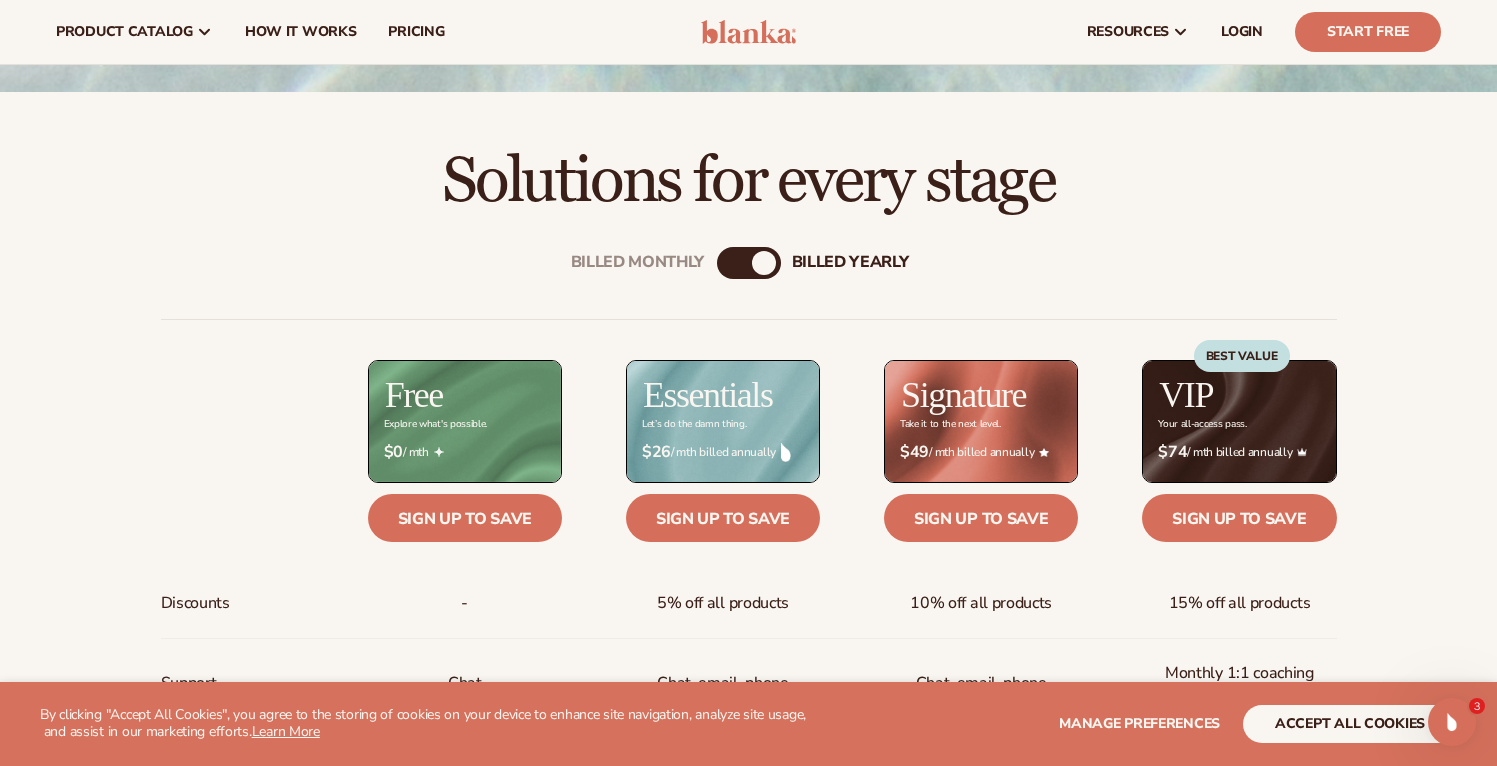 scroll, scrollTop: 519, scrollLeft: 0, axis: vertical 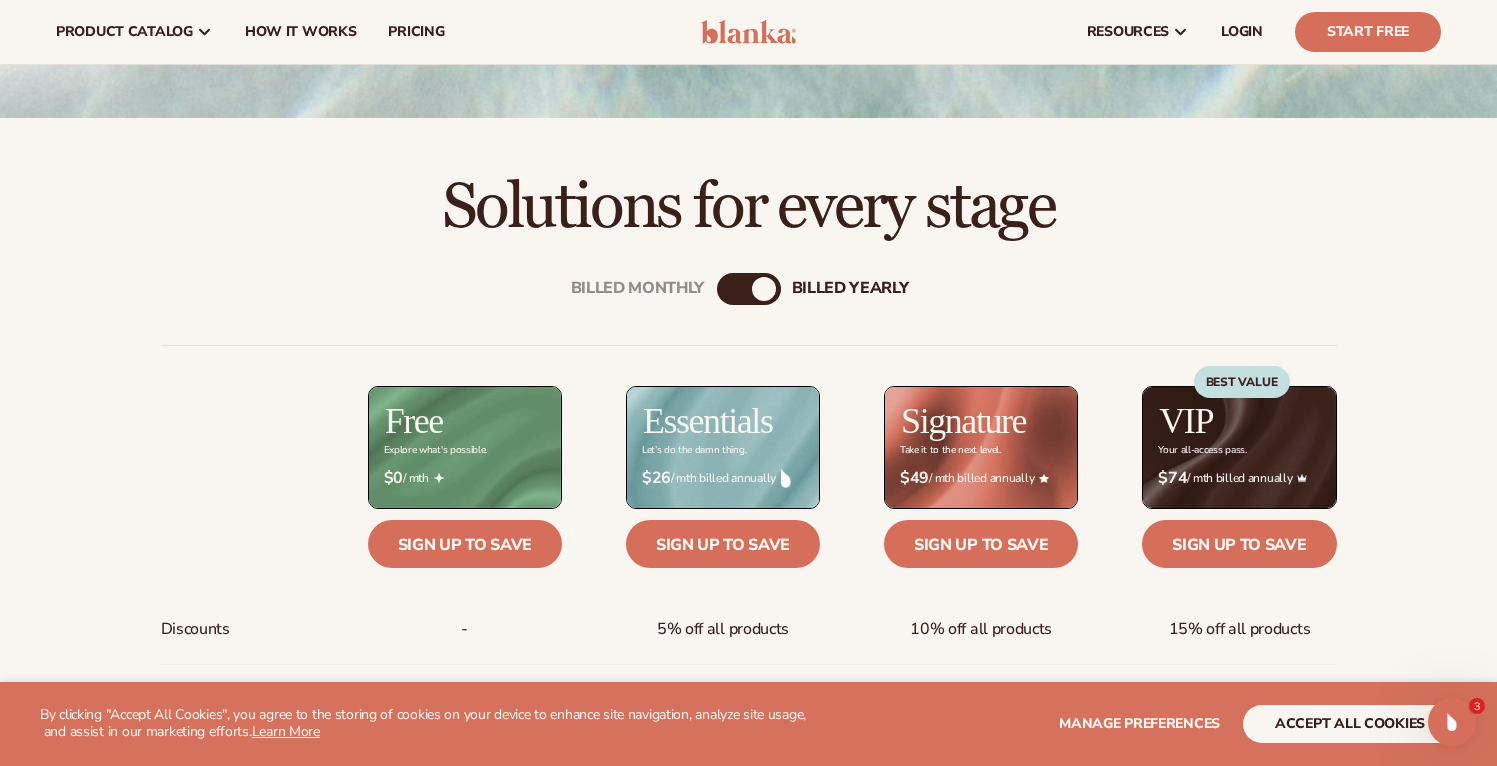 click on "Billed Monthly
billed Yearly" at bounding box center (749, 289) 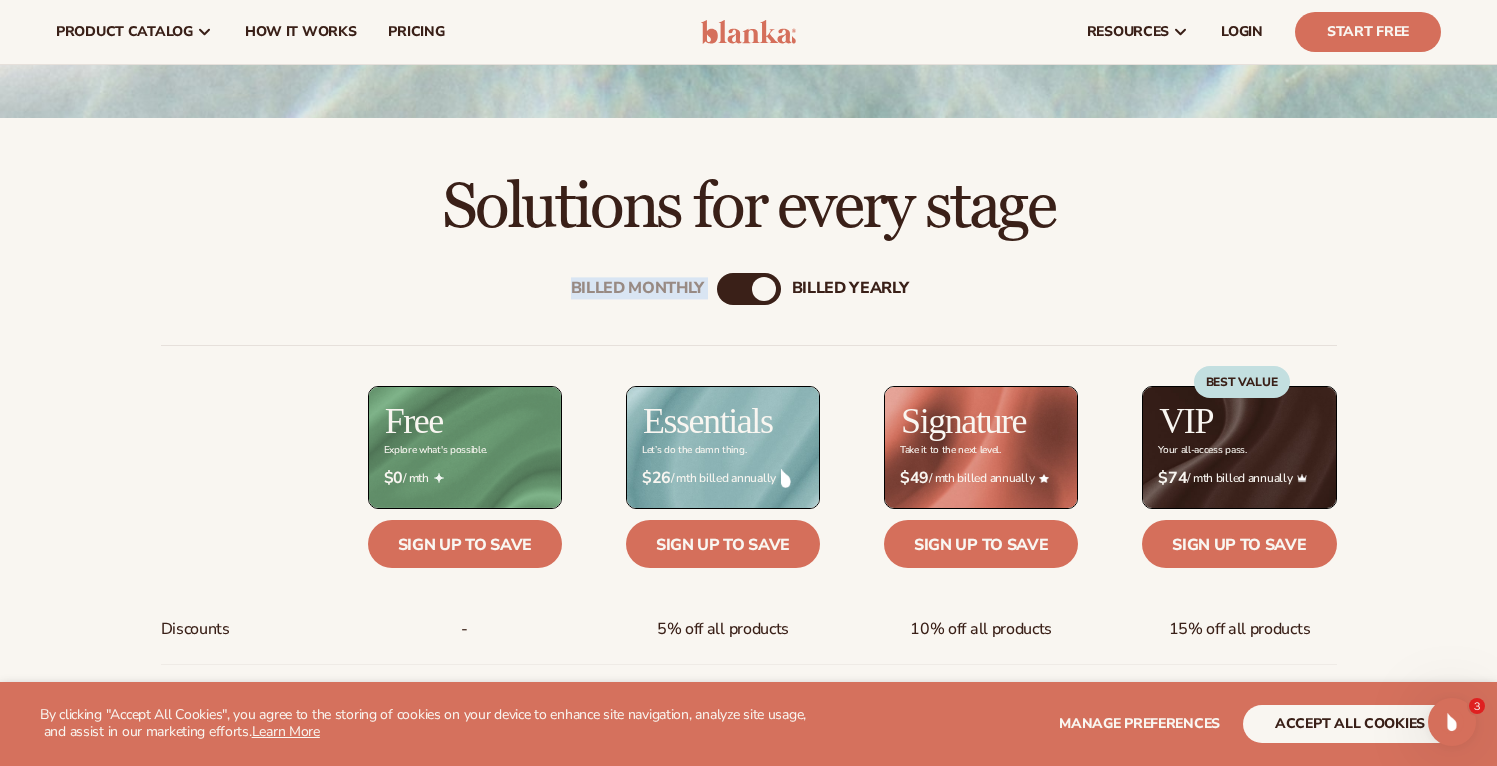 drag, startPoint x: 761, startPoint y: 292, endPoint x: 715, endPoint y: 292, distance: 46 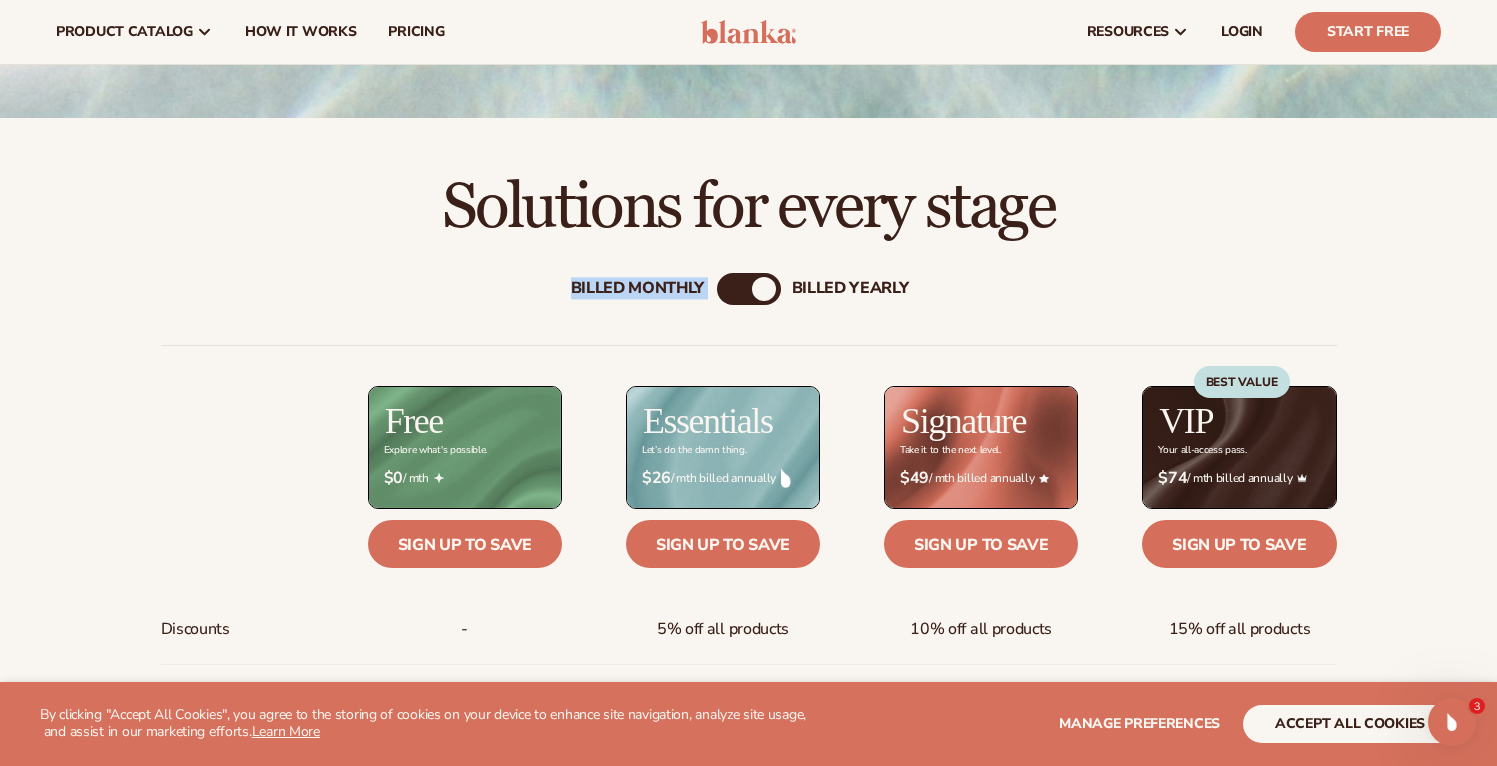 click on "Billed Monthly" at bounding box center [638, 288] 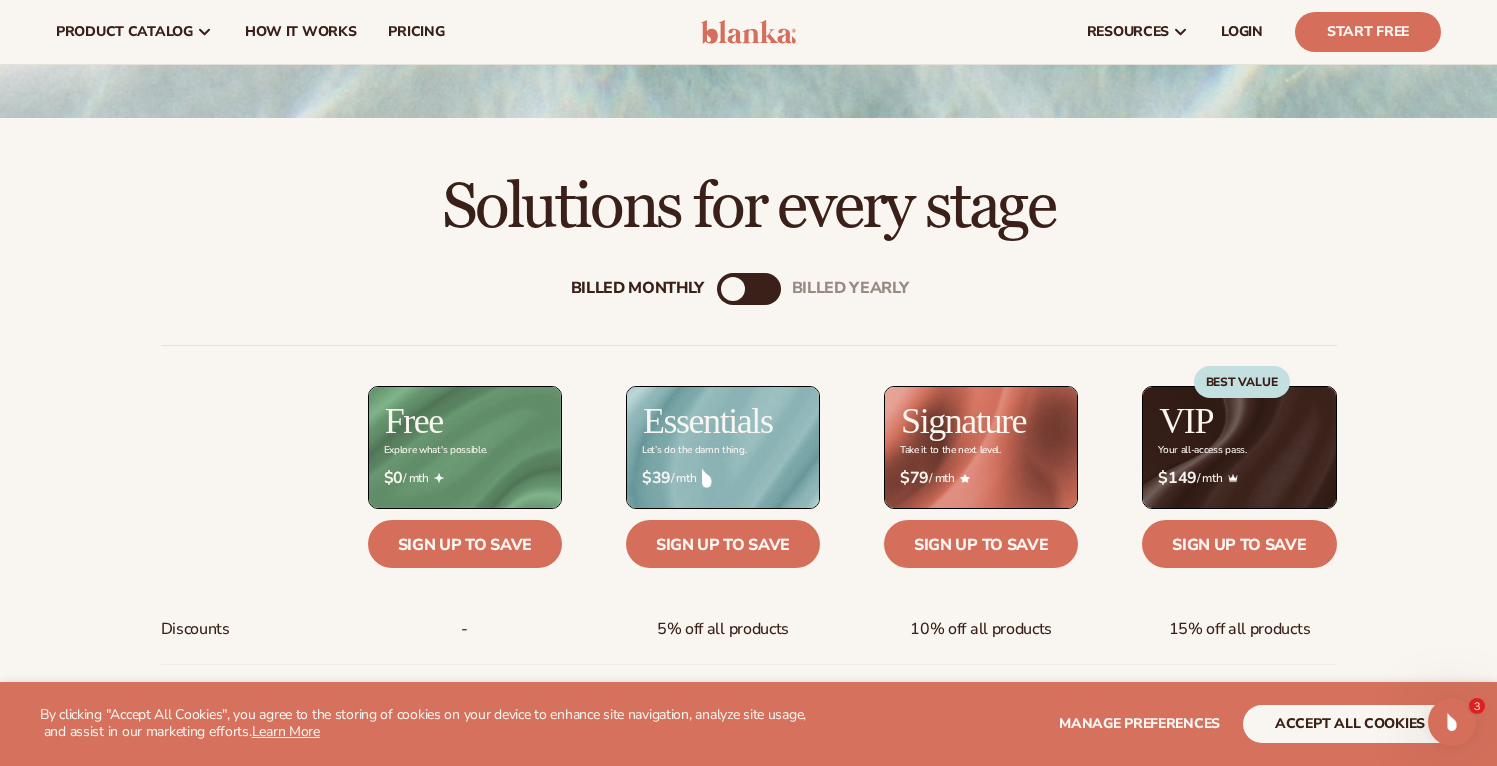 click on "Billed Monthly
billed Yearly
Billed Monthly
billed Yearly
Discounts
Support
Inventory storage &   order fulfillment
Automatic order payments
Priority order processing
Branded package inserts
Prebuilt Shopify store
Free samples" at bounding box center (749, 911) 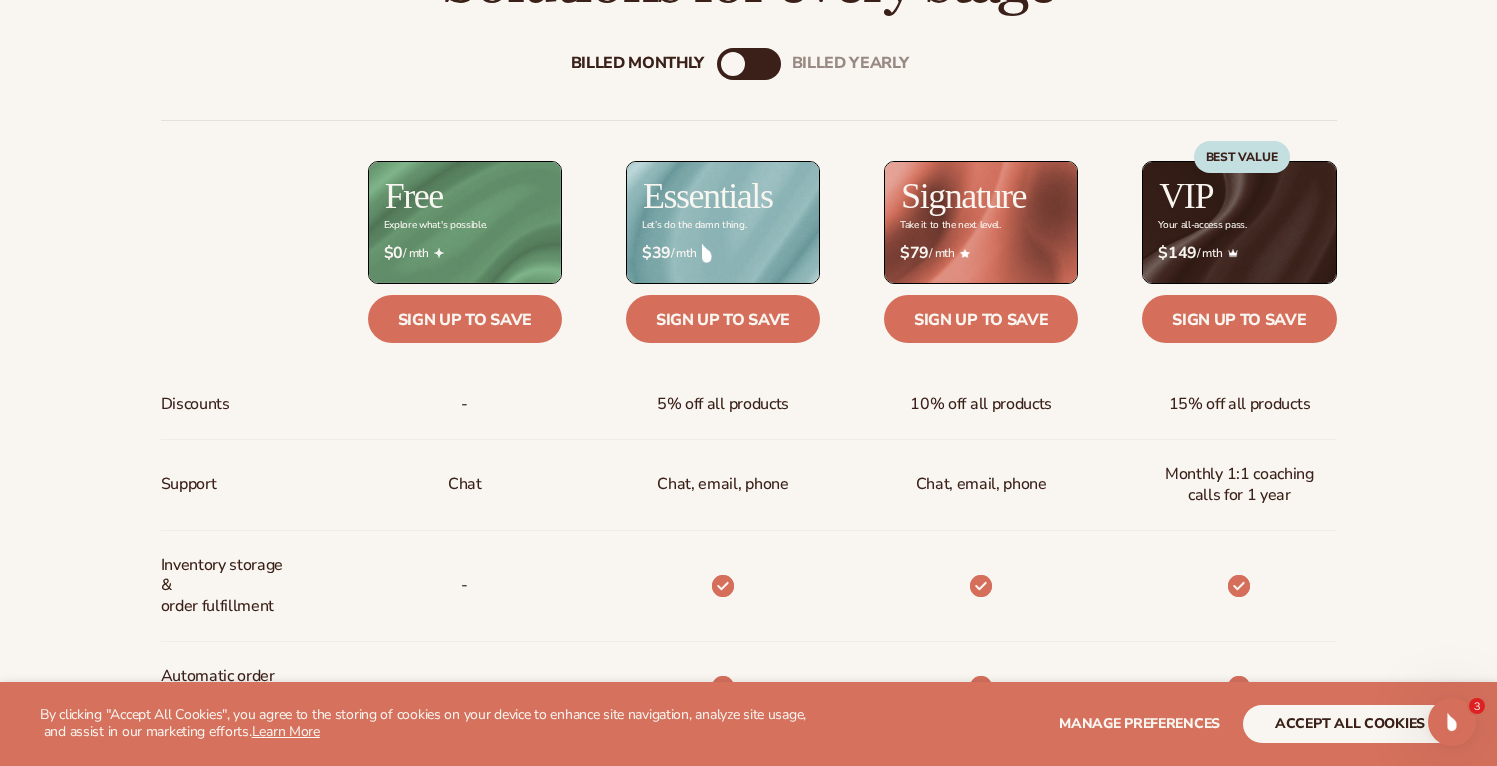 scroll, scrollTop: 750, scrollLeft: 0, axis: vertical 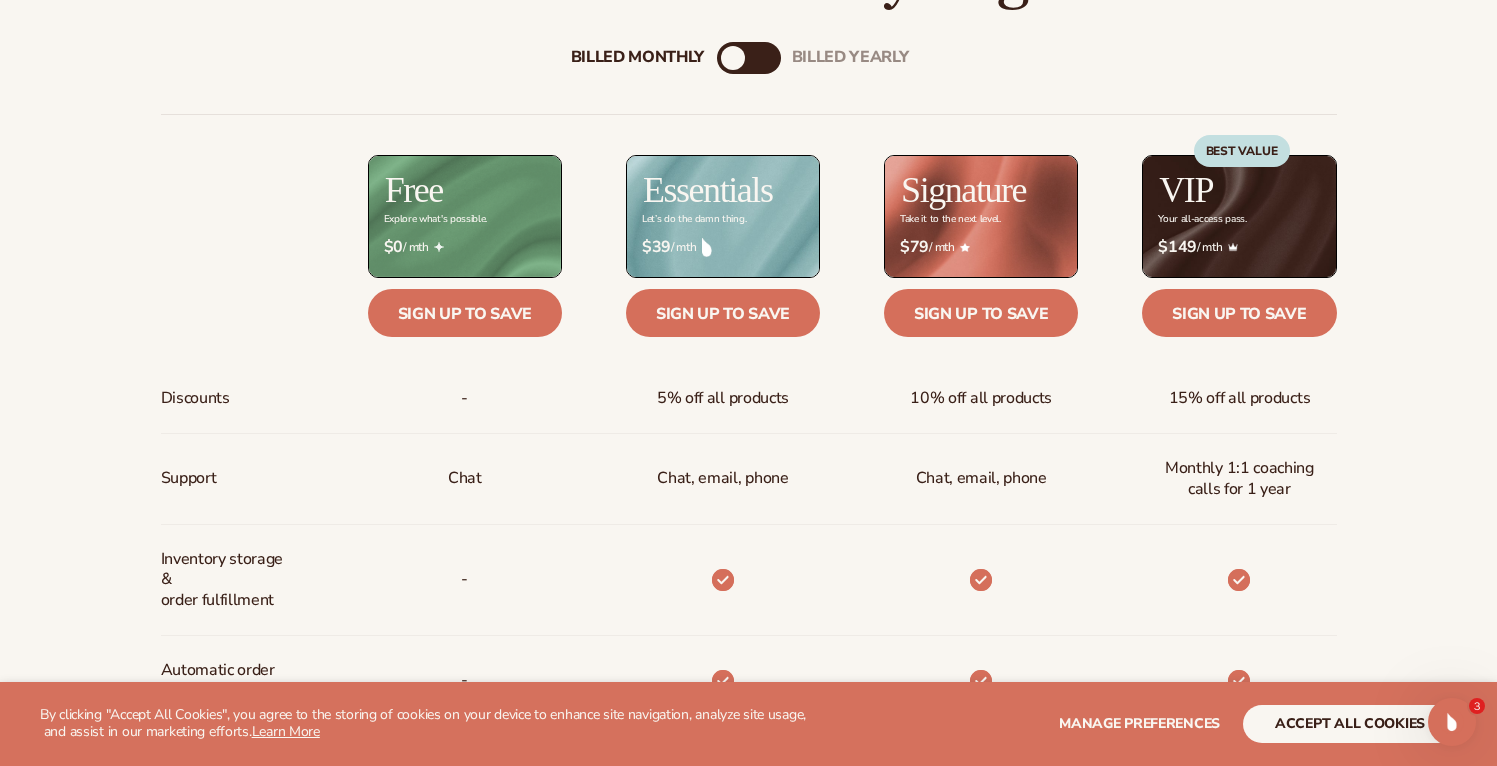 click on "Billed Monthly
billed Yearly" at bounding box center [749, 58] 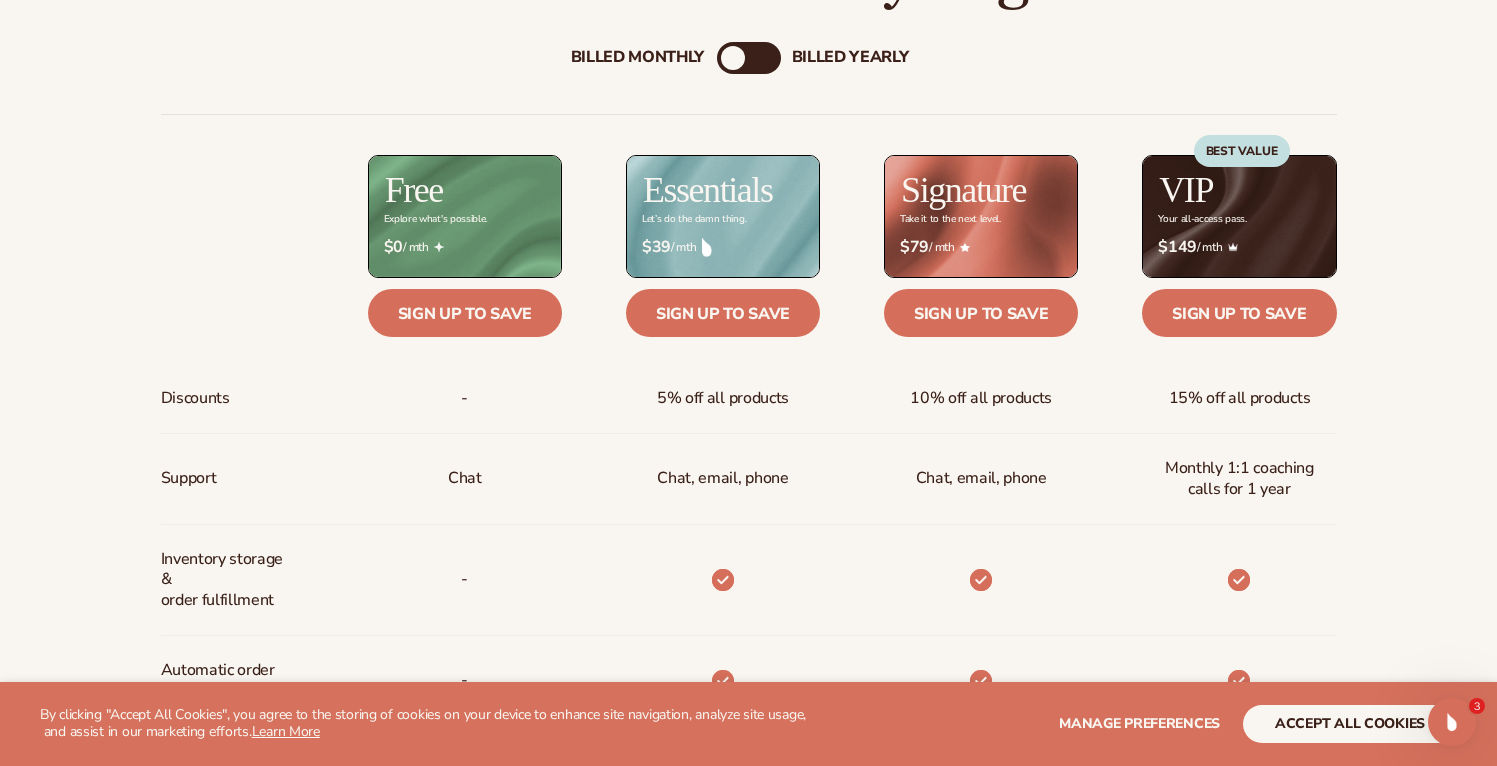 click on "billed Yearly" at bounding box center (850, 57) 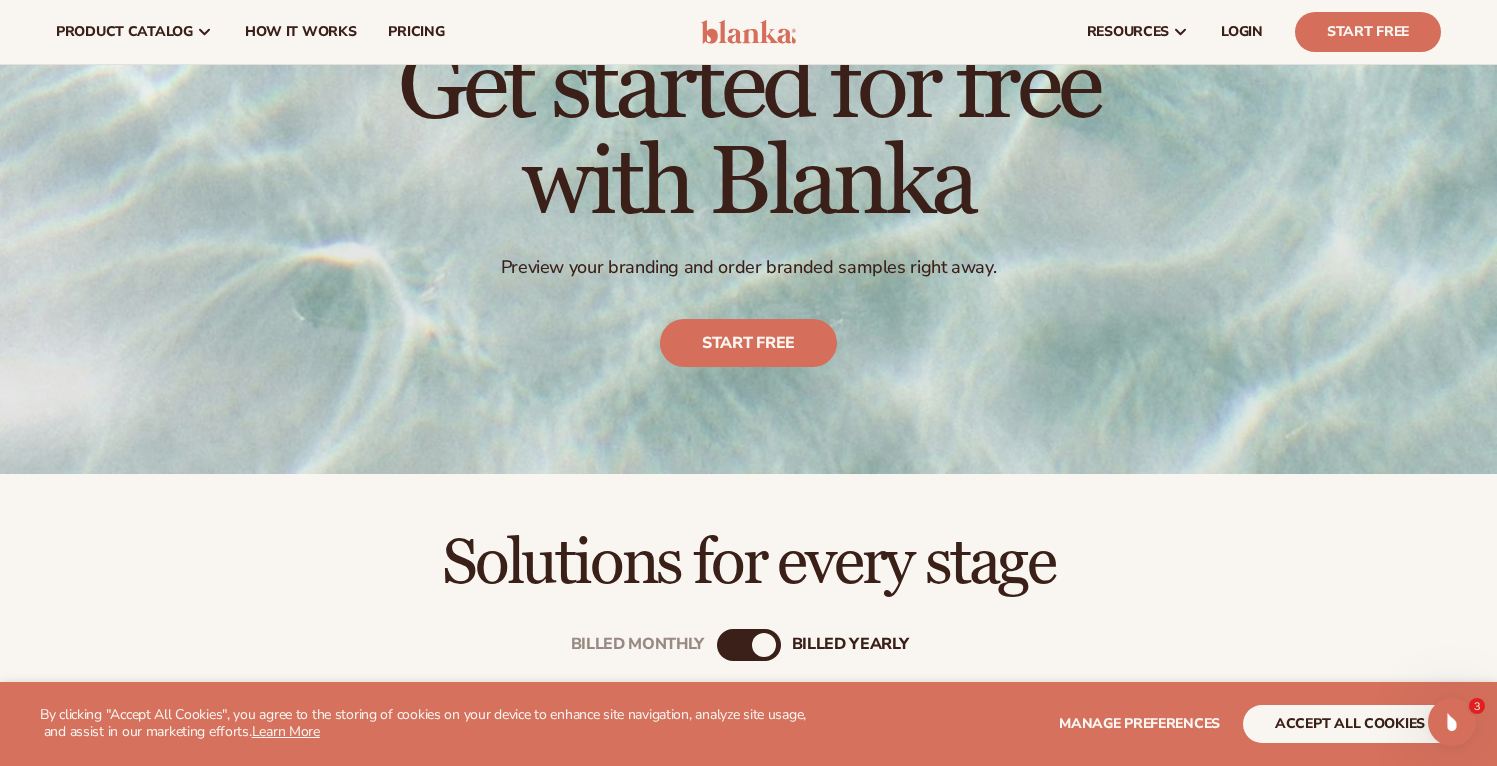 scroll, scrollTop: 0, scrollLeft: 0, axis: both 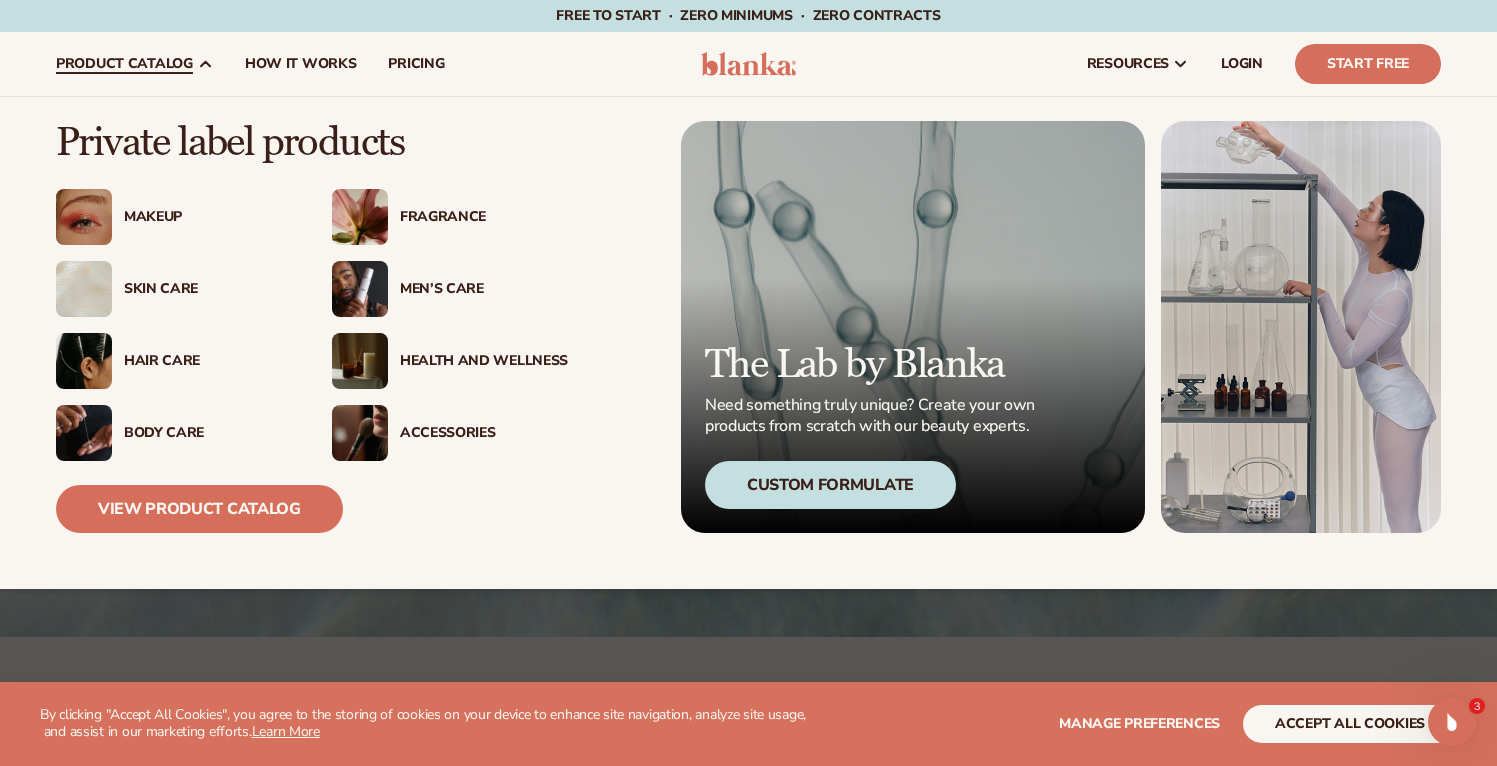 click on "product catalog" at bounding box center [124, 64] 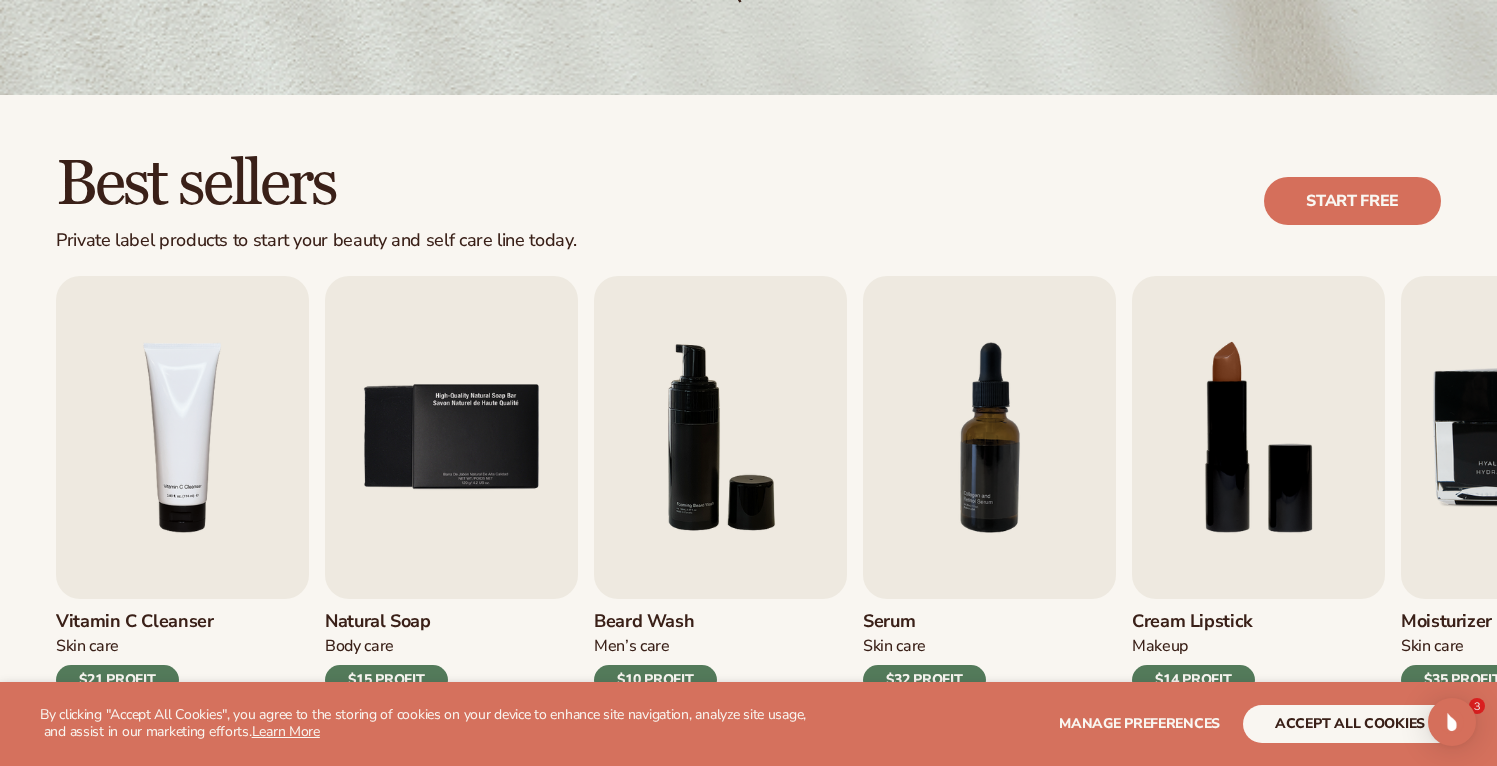 scroll, scrollTop: 831, scrollLeft: 0, axis: vertical 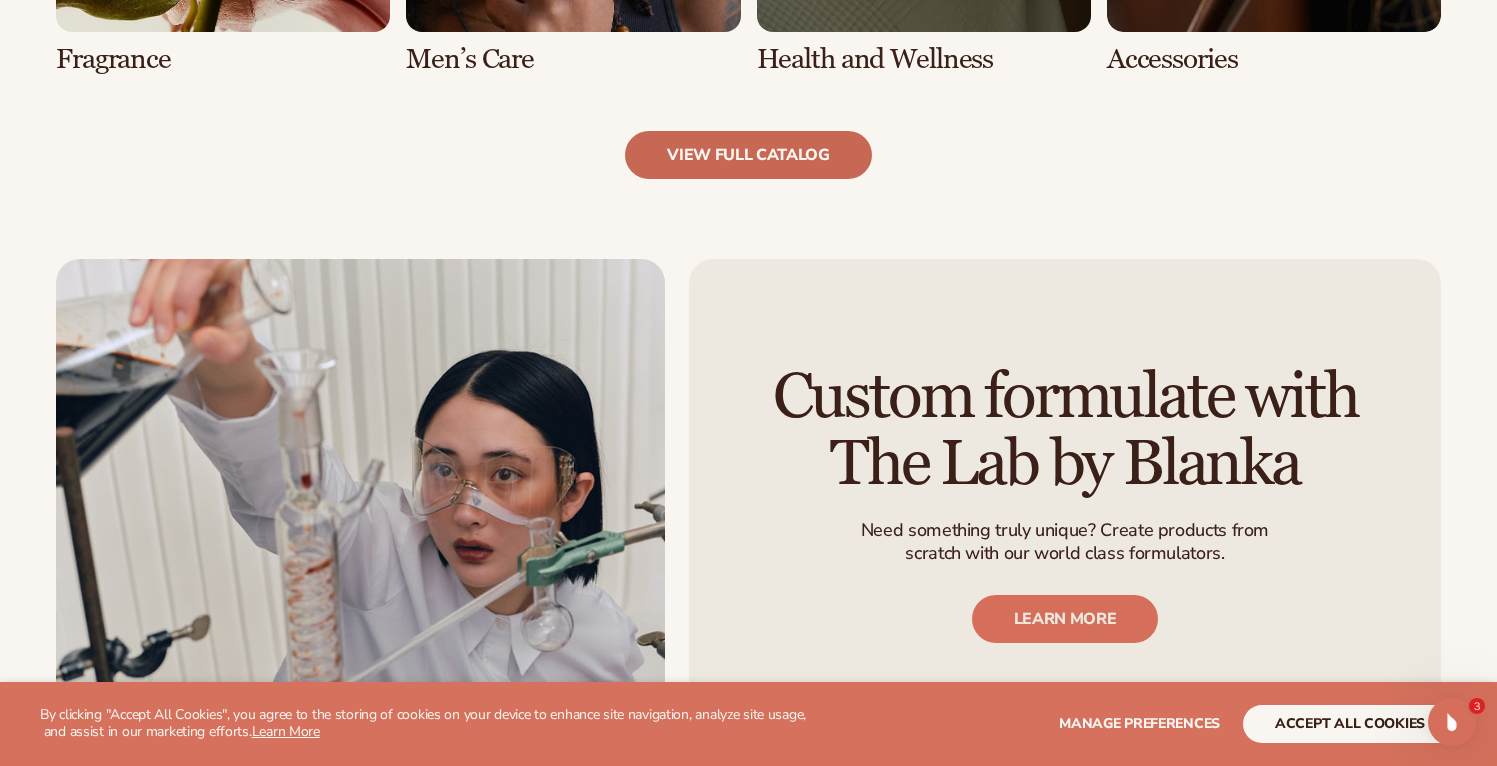 click on "view full catalog" at bounding box center [748, 155] 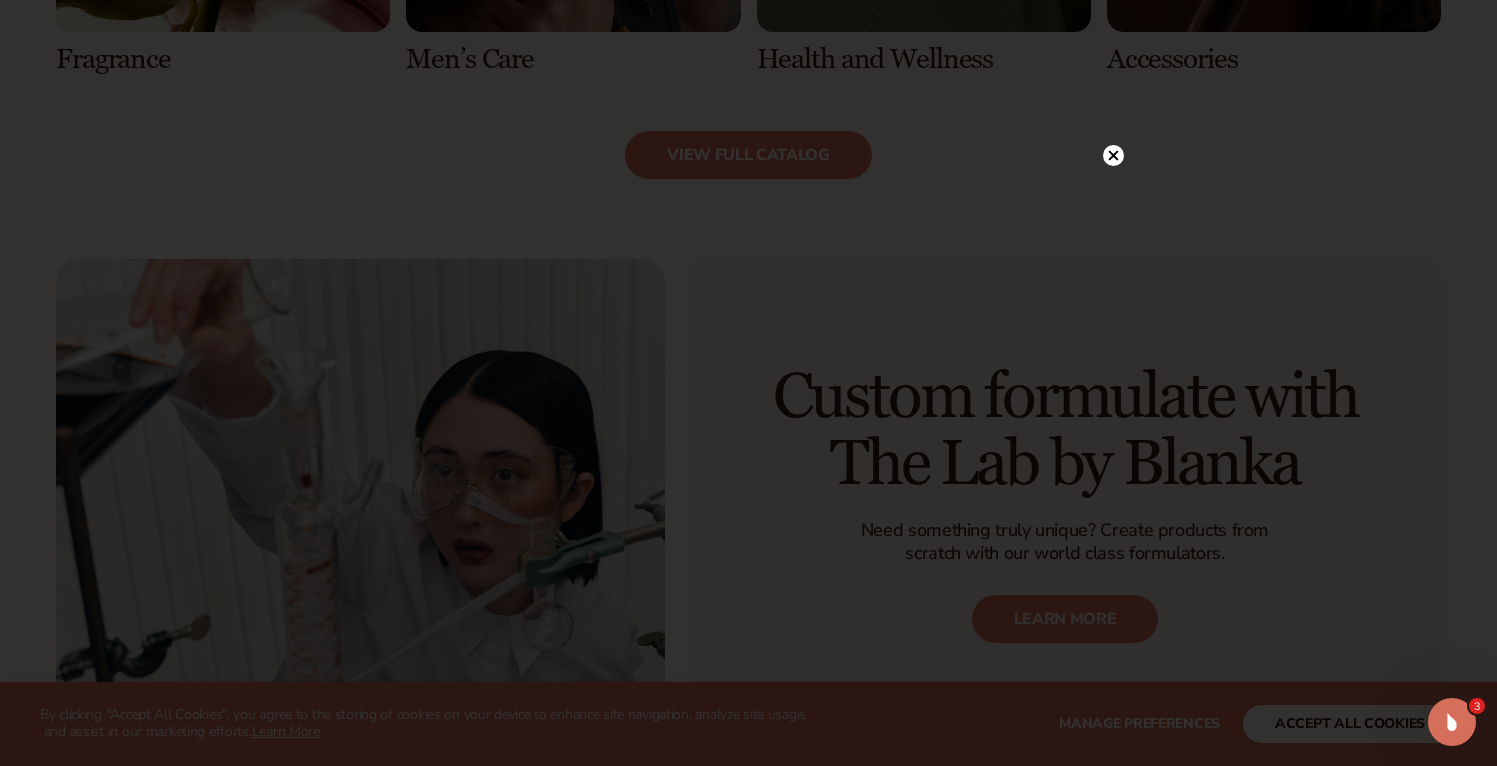 click 